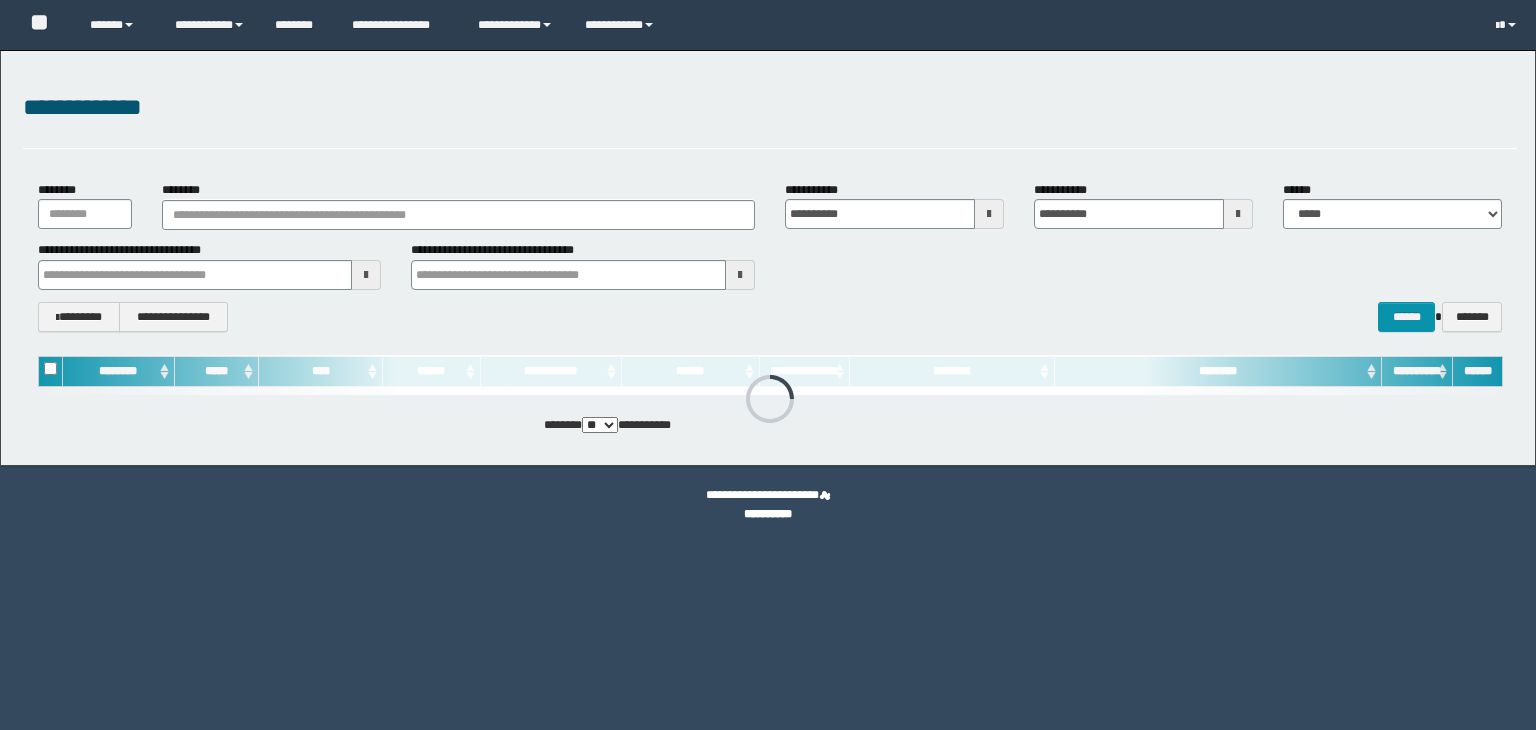 scroll, scrollTop: 0, scrollLeft: 0, axis: both 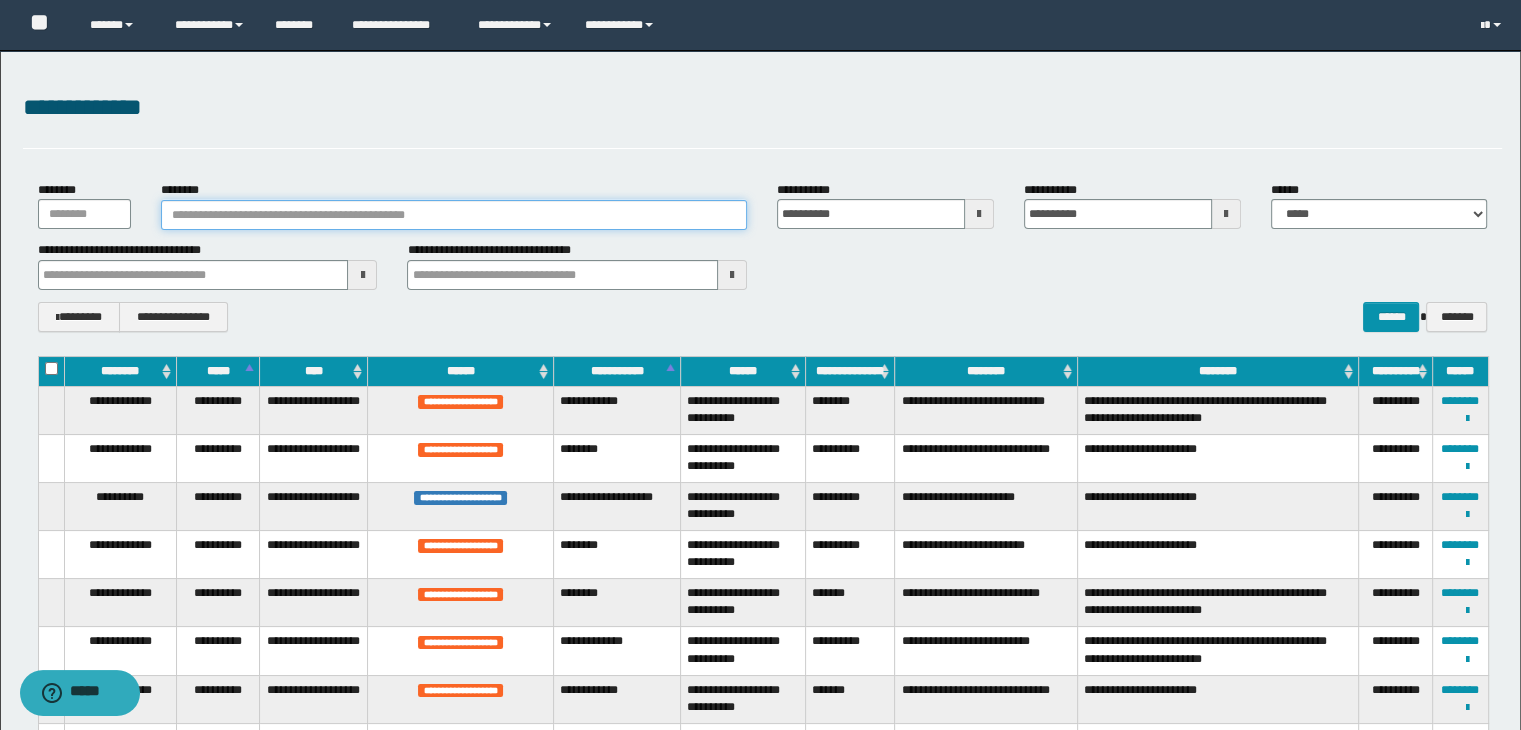 click on "********" at bounding box center (454, 215) 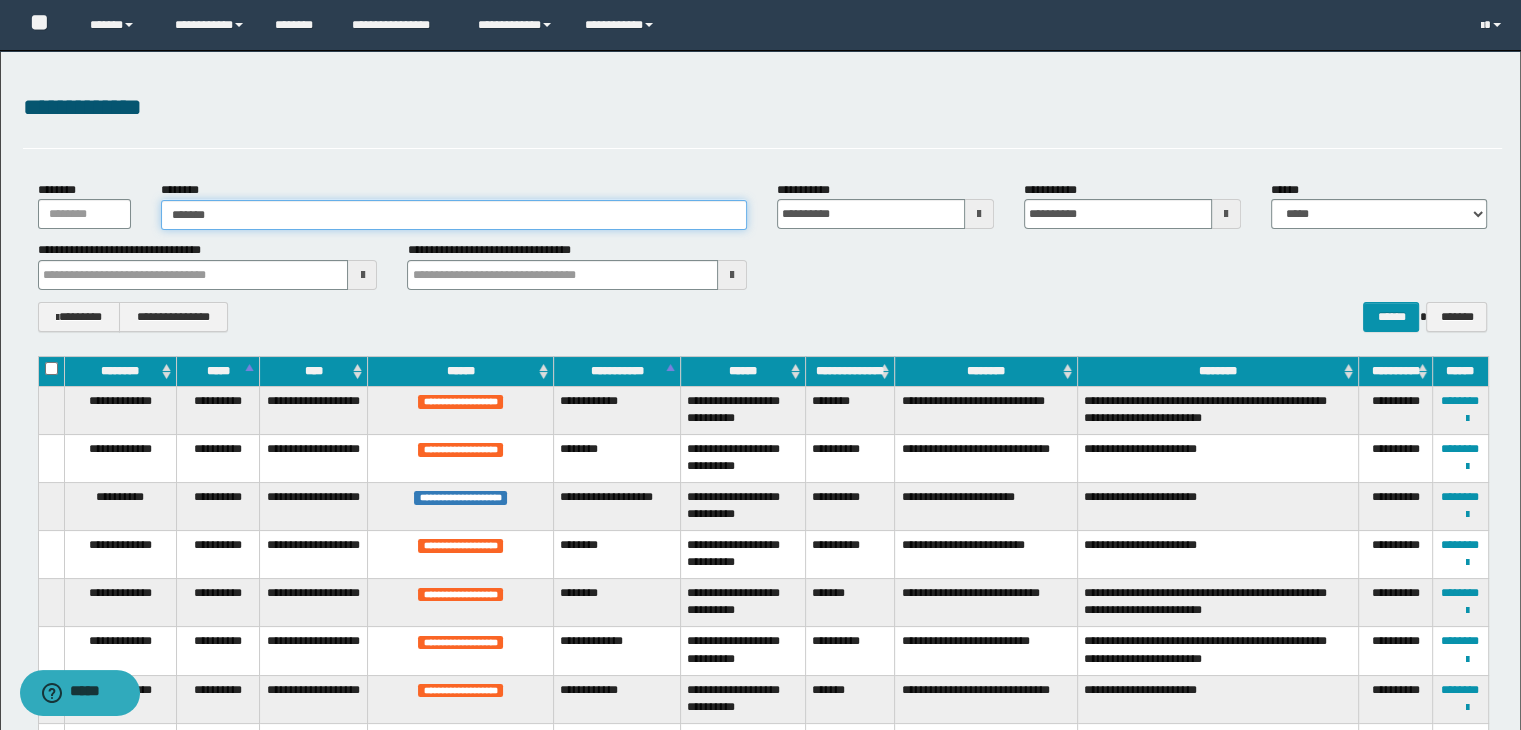 type on "*******" 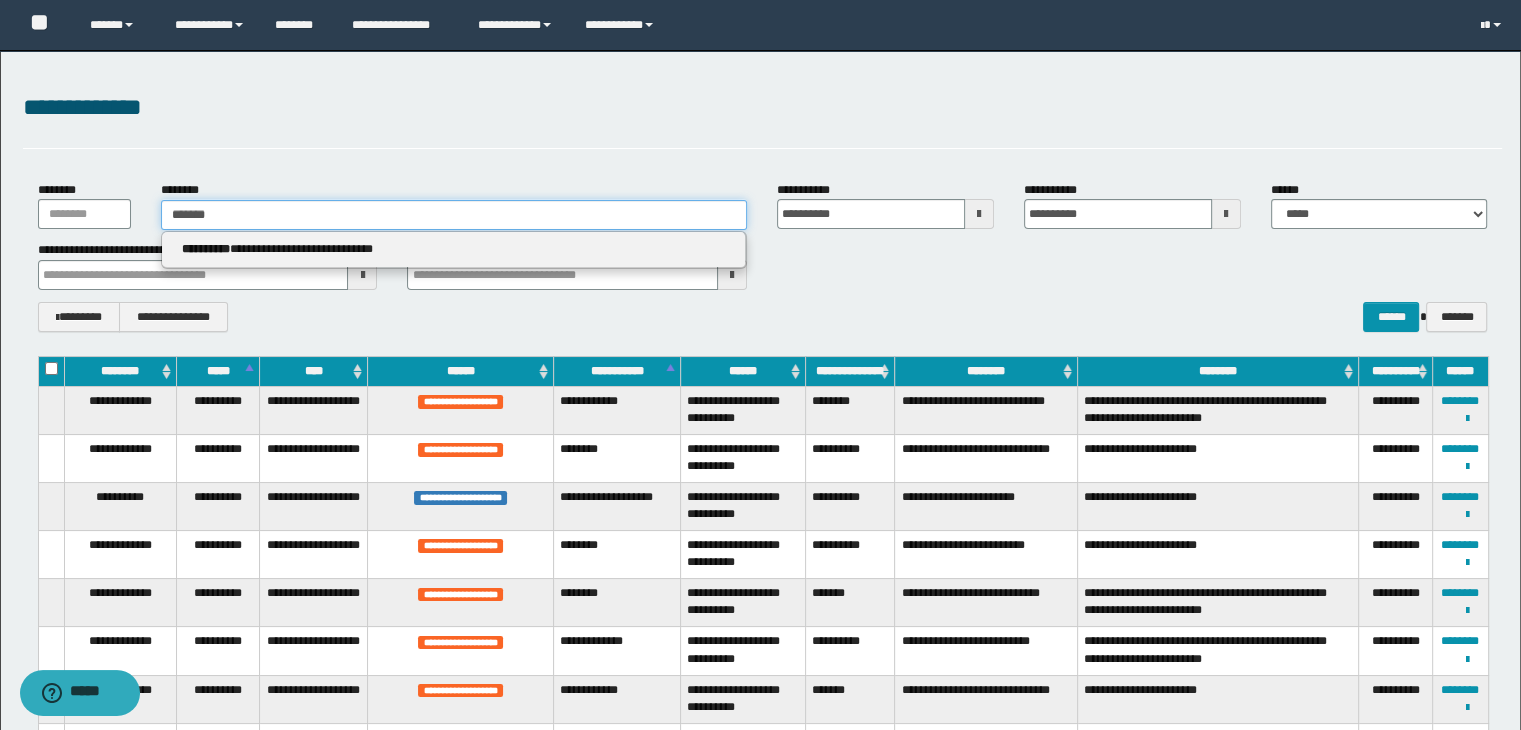click on "*******" at bounding box center [454, 215] 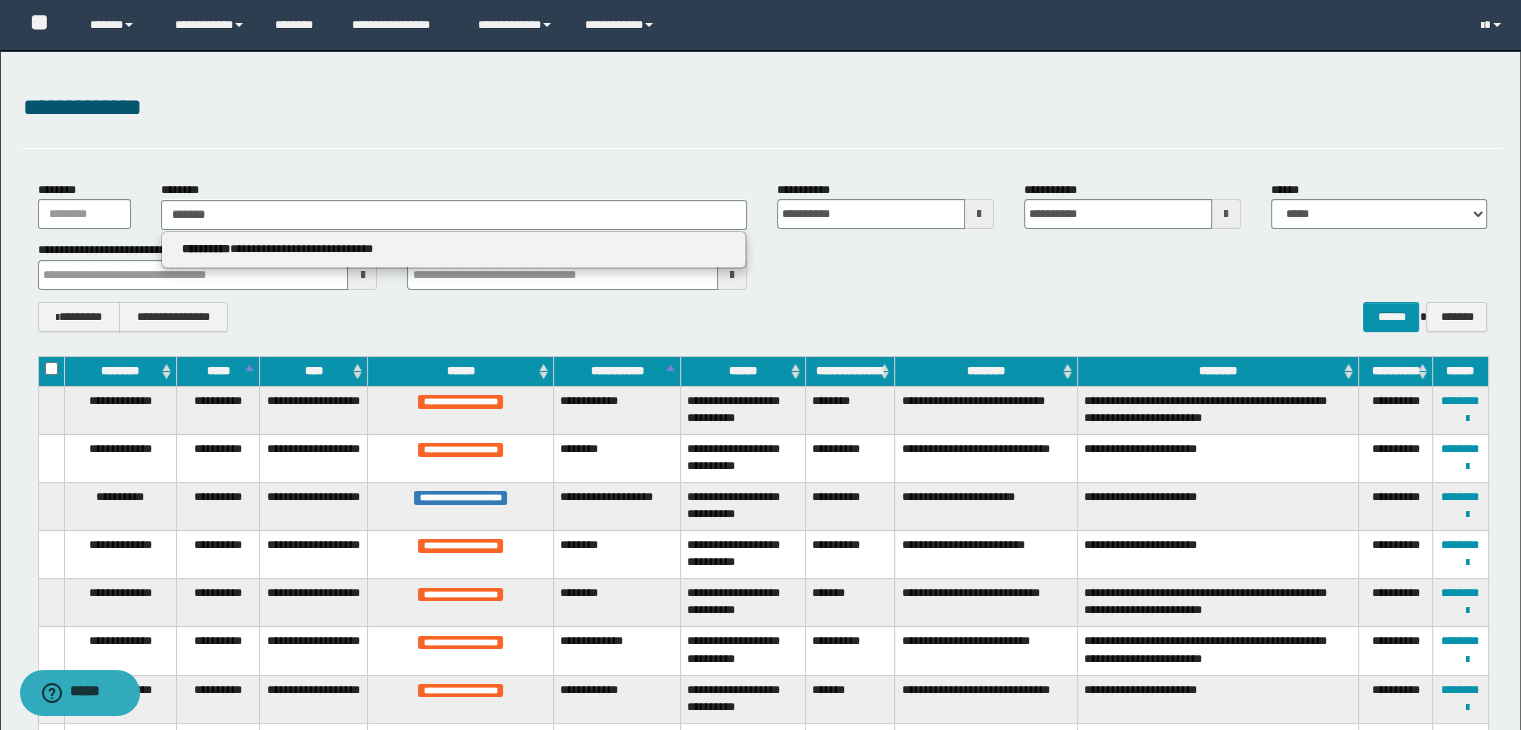 click on "**********" at bounding box center [454, 250] 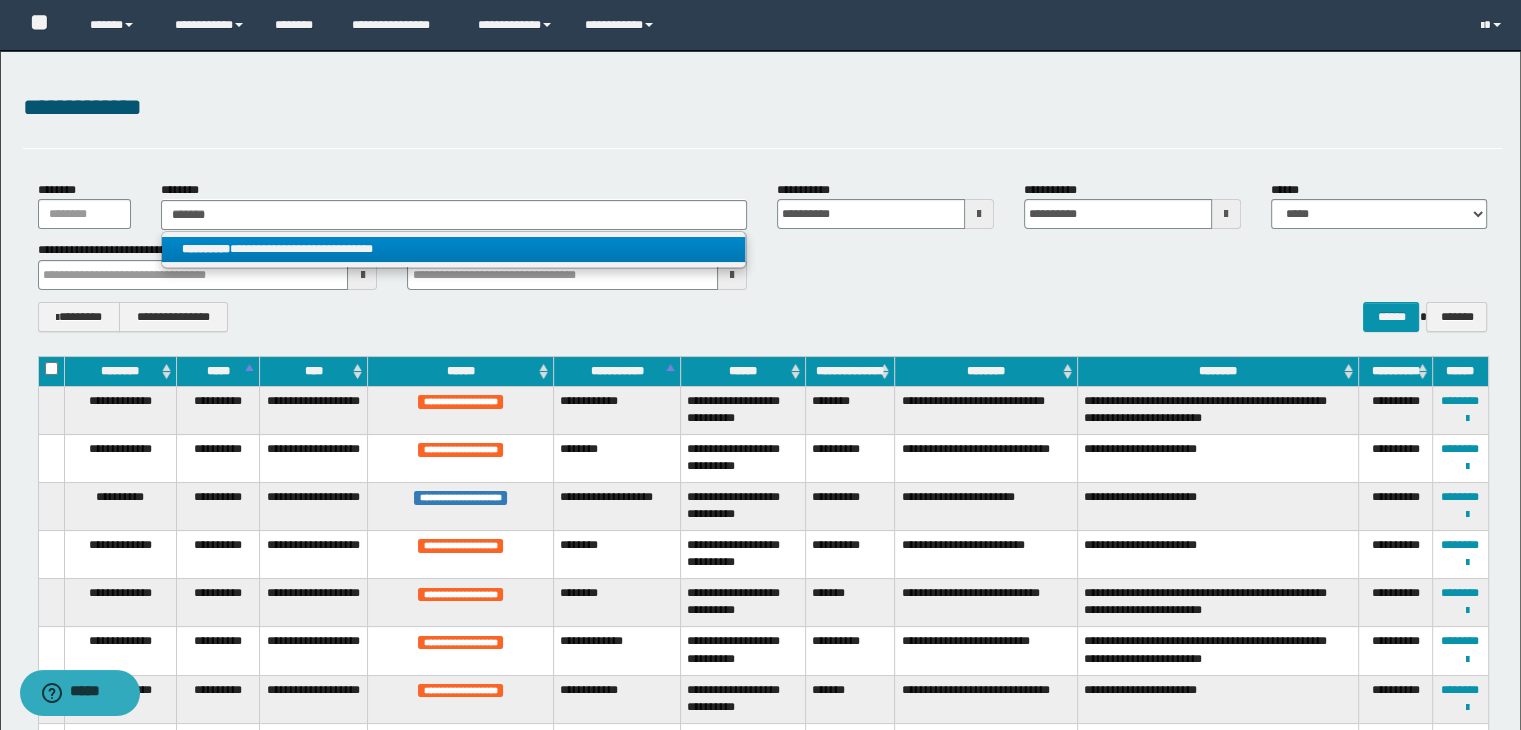 click on "**********" at bounding box center (454, 249) 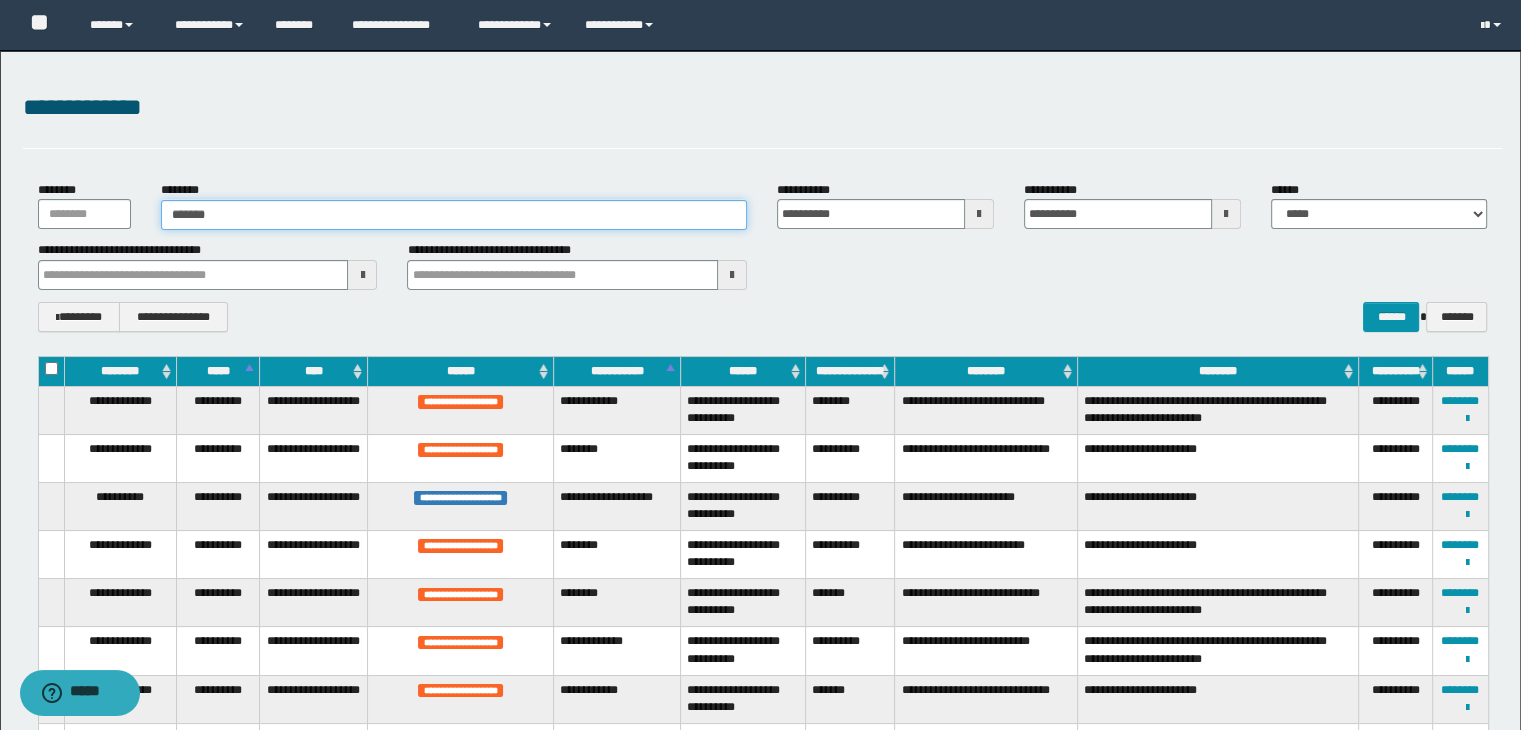 type 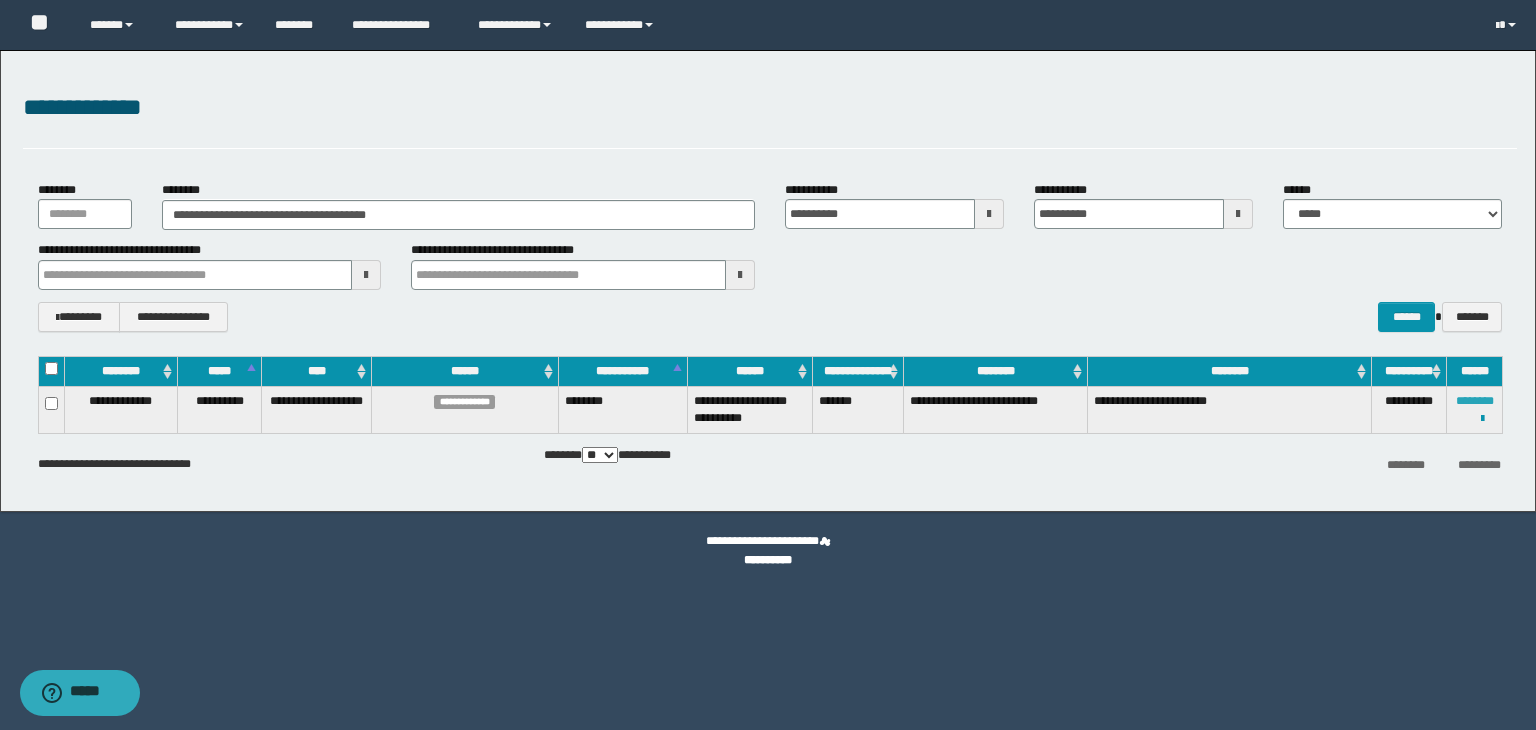 click on "********" at bounding box center (1475, 401) 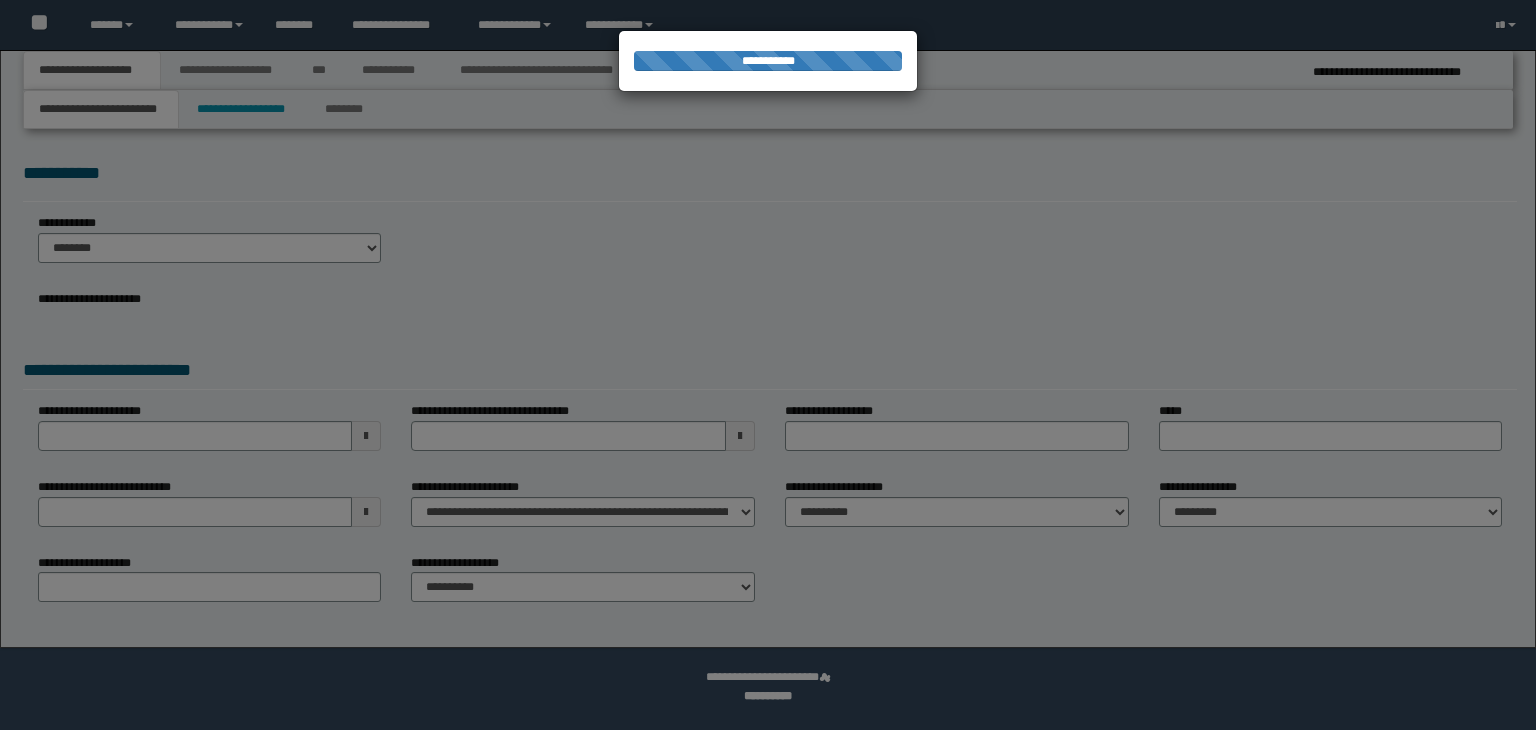 scroll, scrollTop: 0, scrollLeft: 0, axis: both 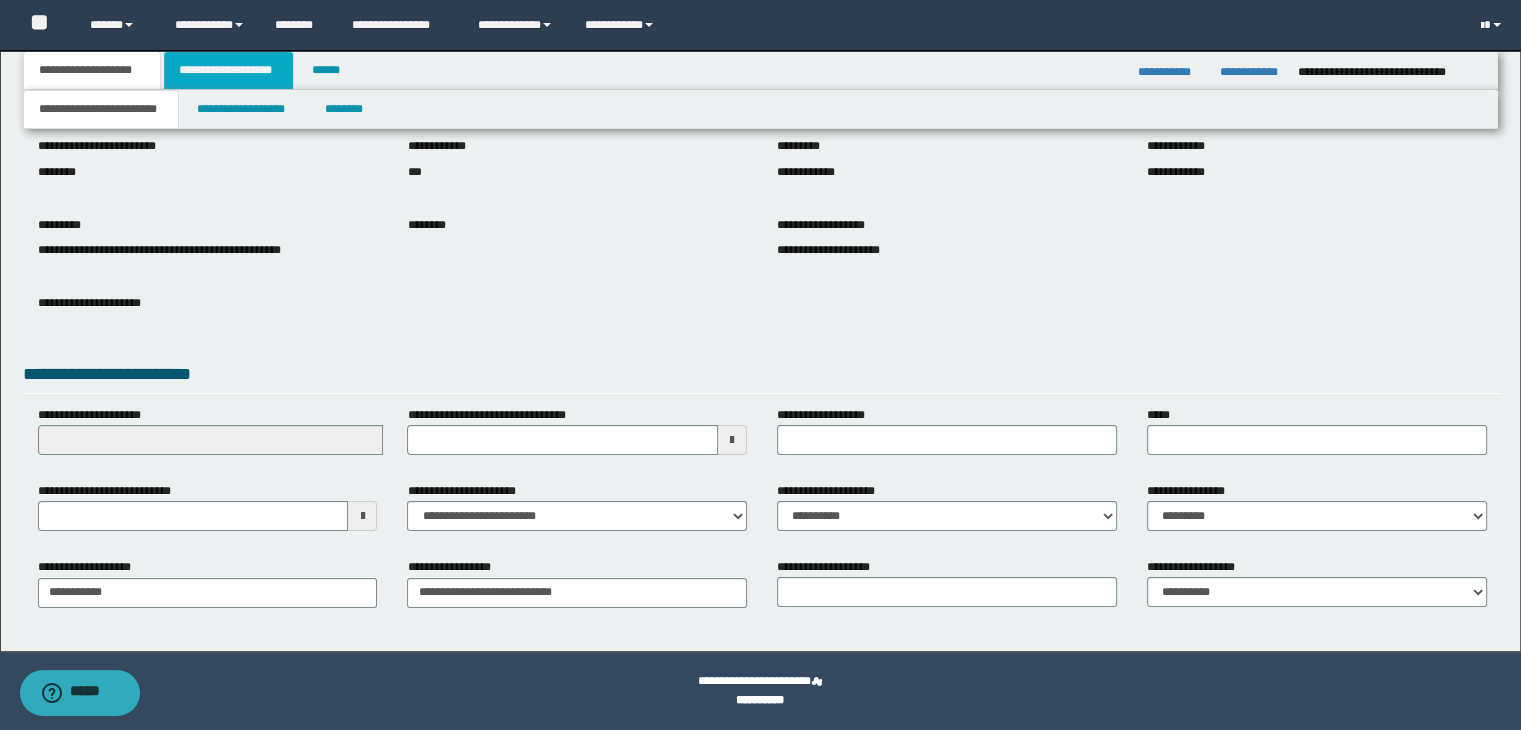 click on "**********" at bounding box center [228, 70] 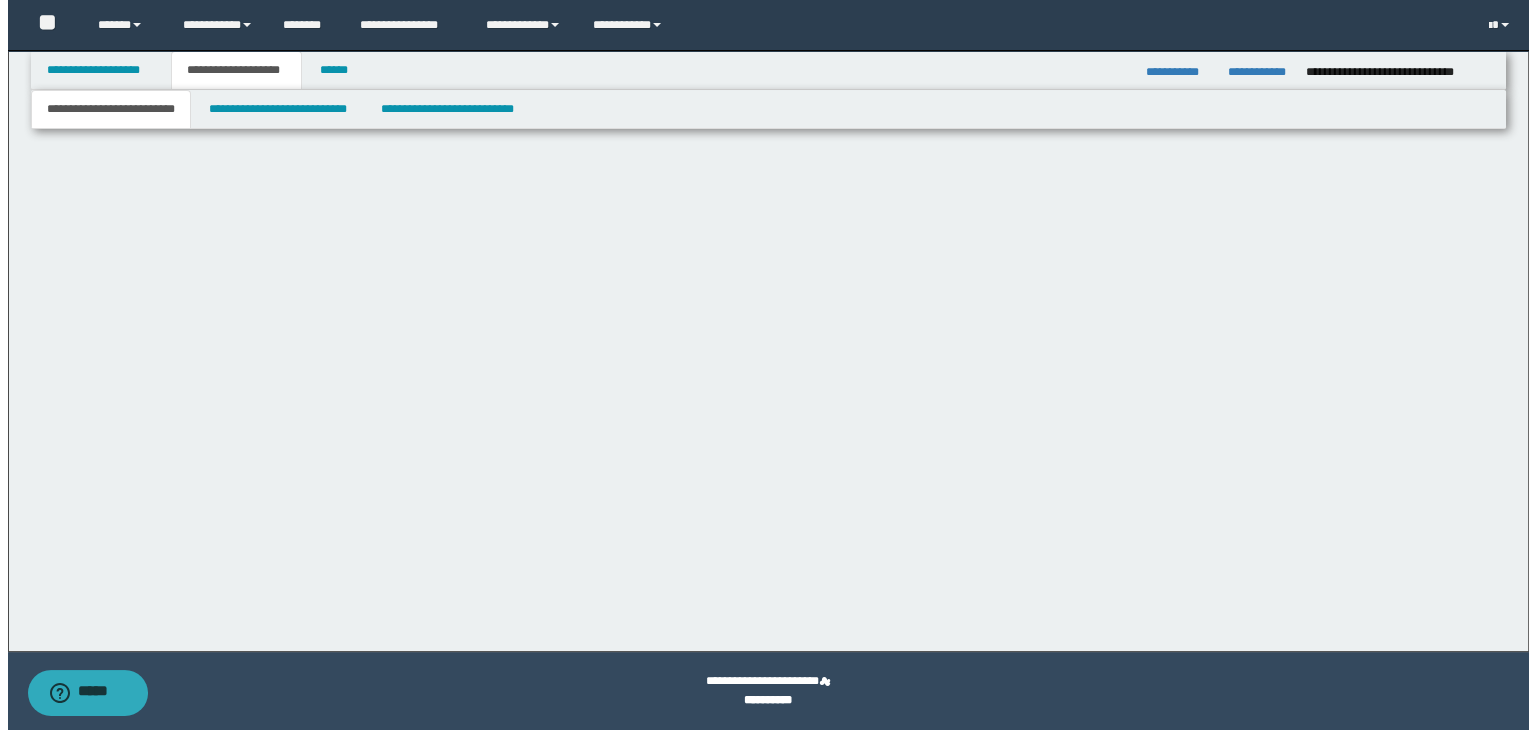 scroll, scrollTop: 0, scrollLeft: 0, axis: both 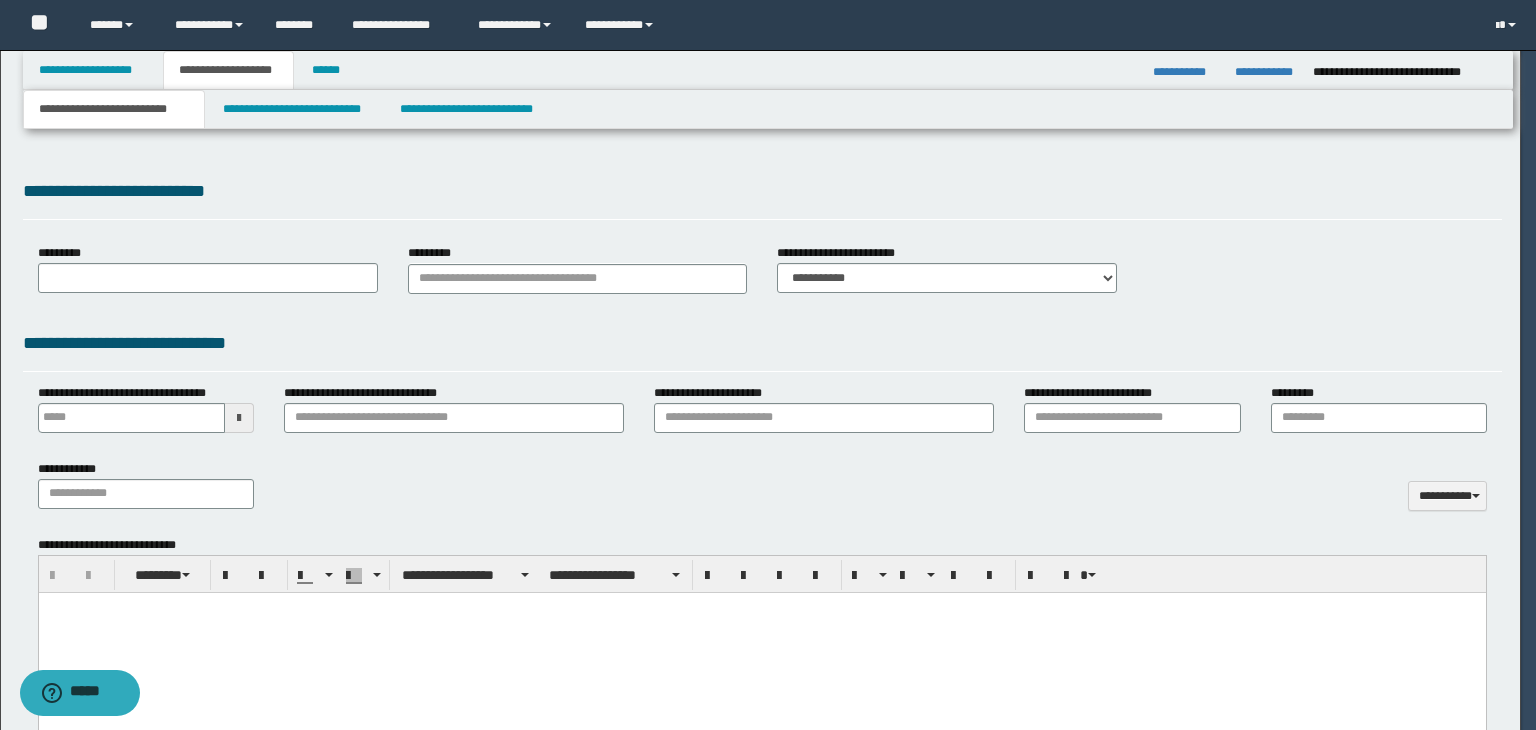 type 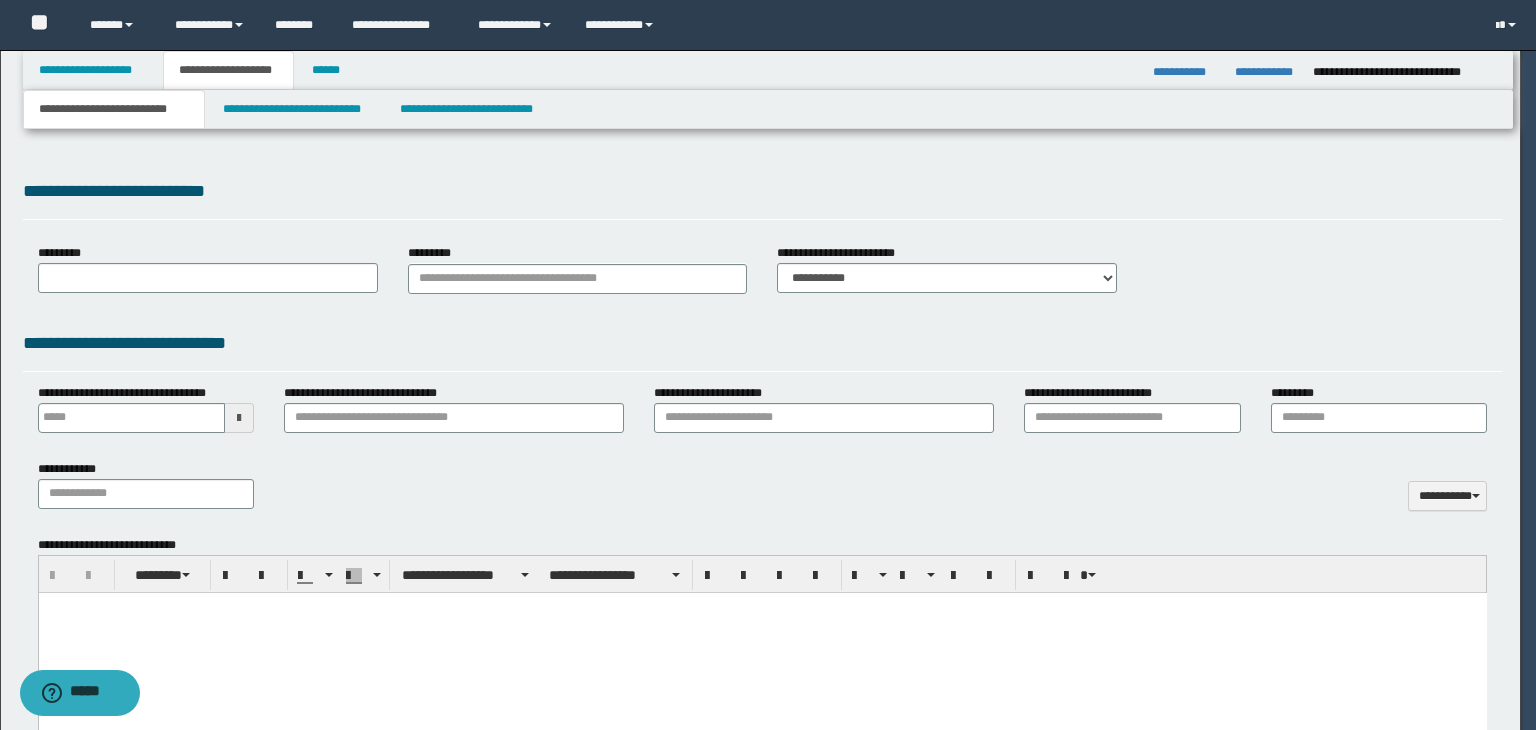 scroll, scrollTop: 0, scrollLeft: 0, axis: both 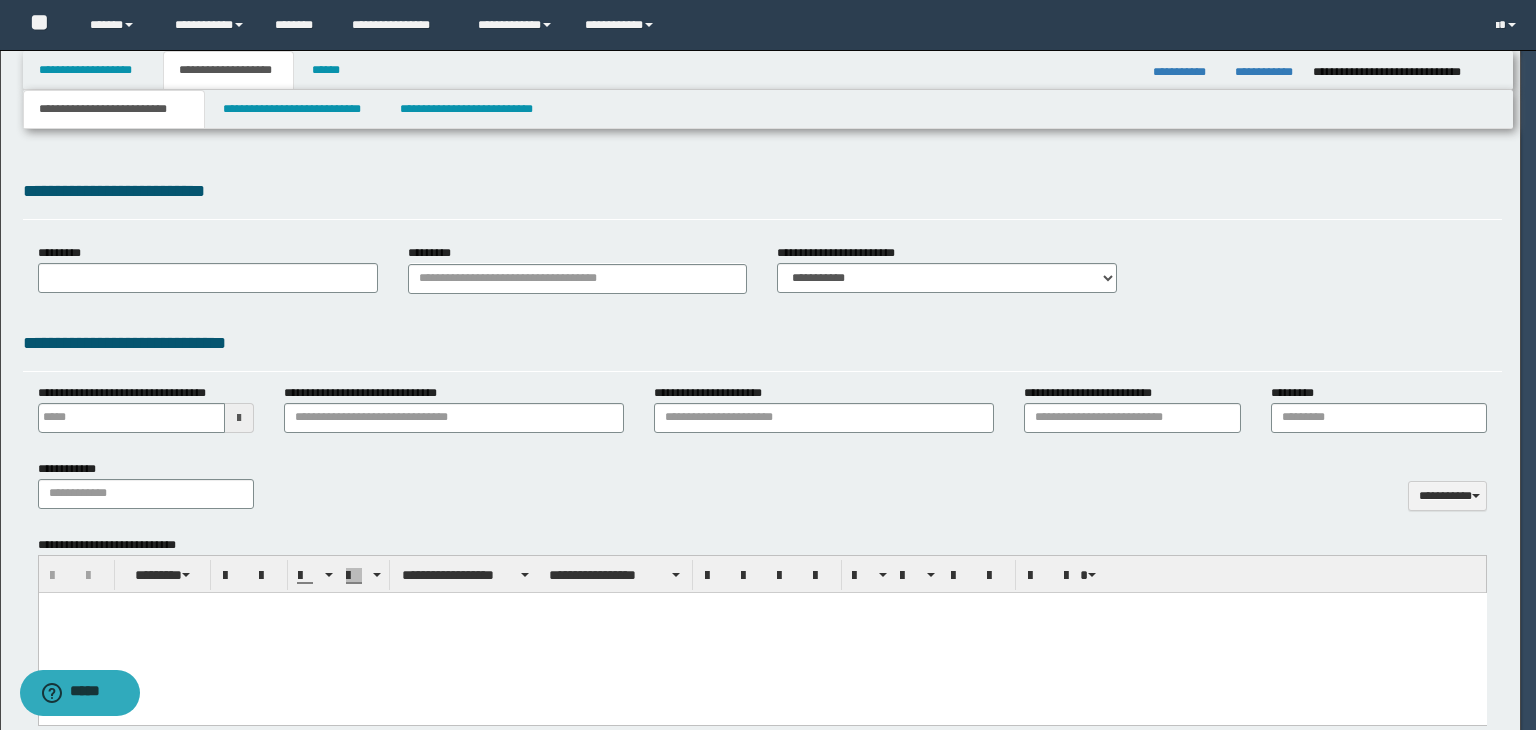 type on "**********" 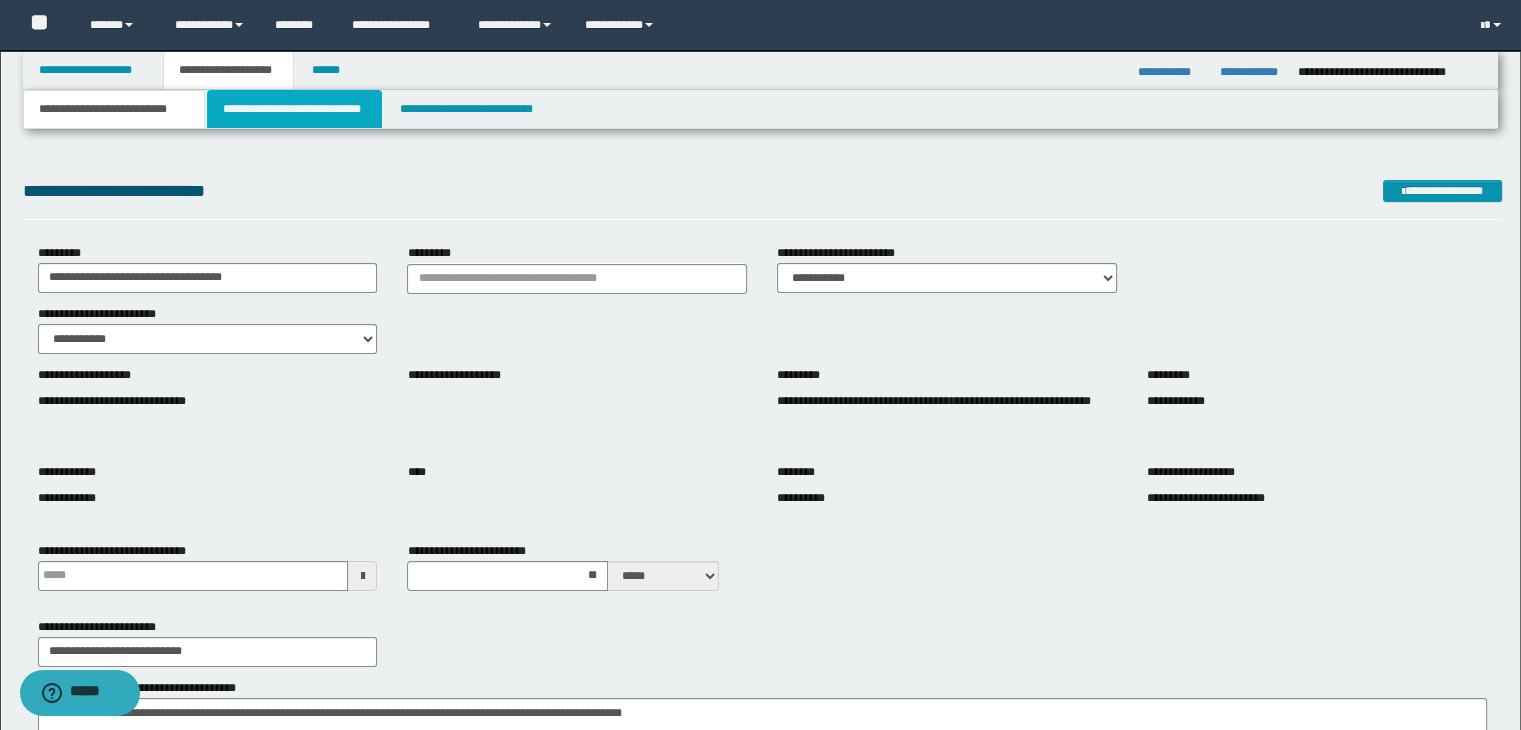 click on "**********" at bounding box center (294, 109) 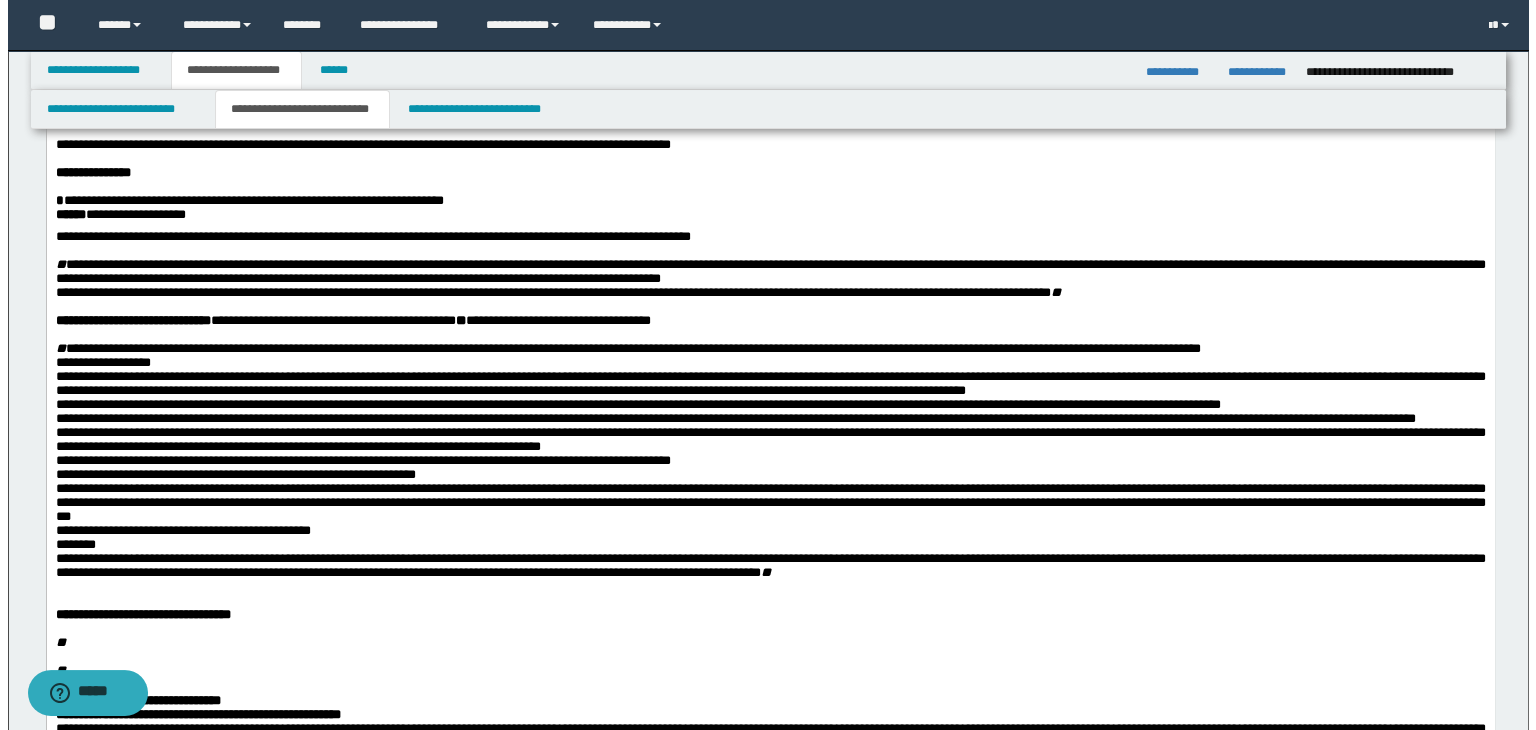 scroll, scrollTop: 0, scrollLeft: 0, axis: both 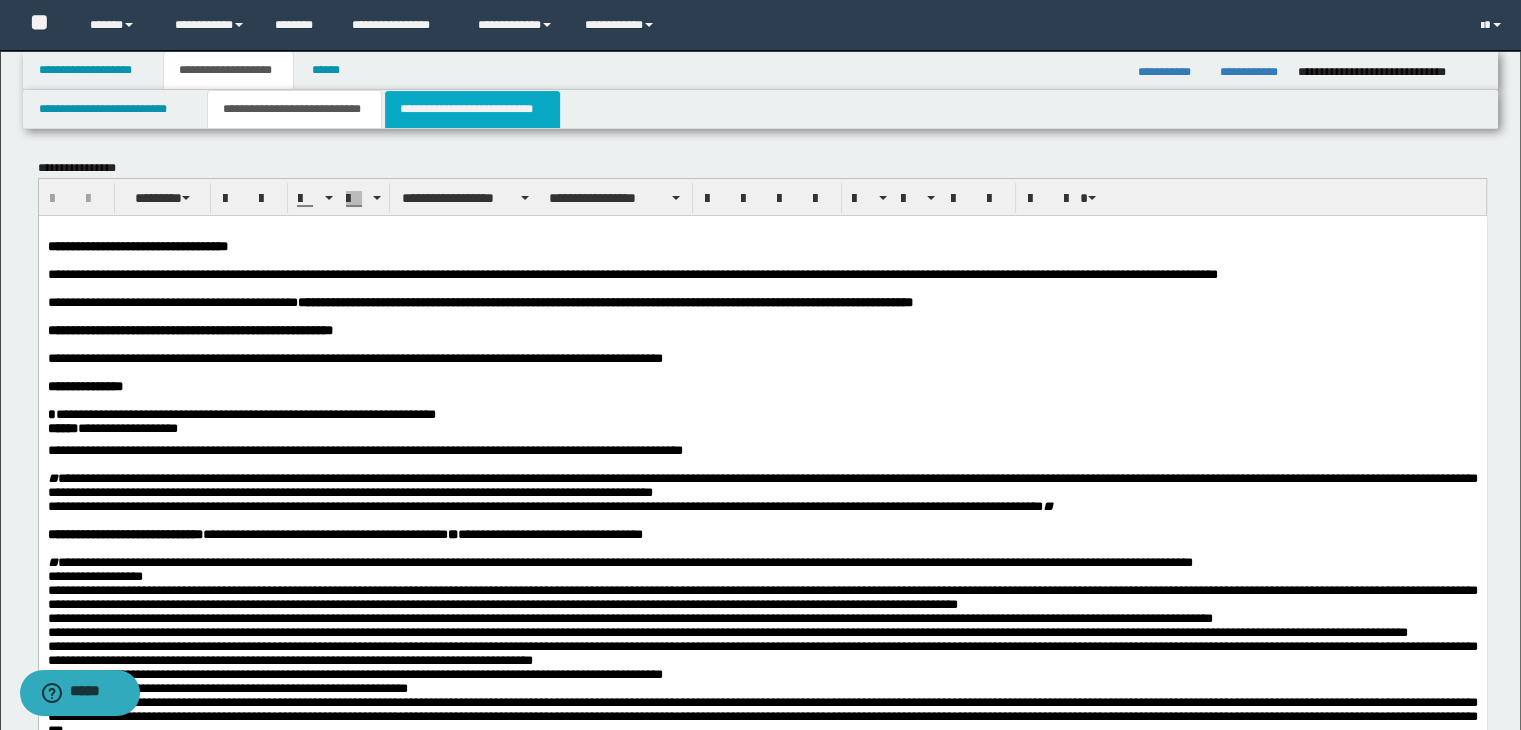 click on "**********" at bounding box center [472, 109] 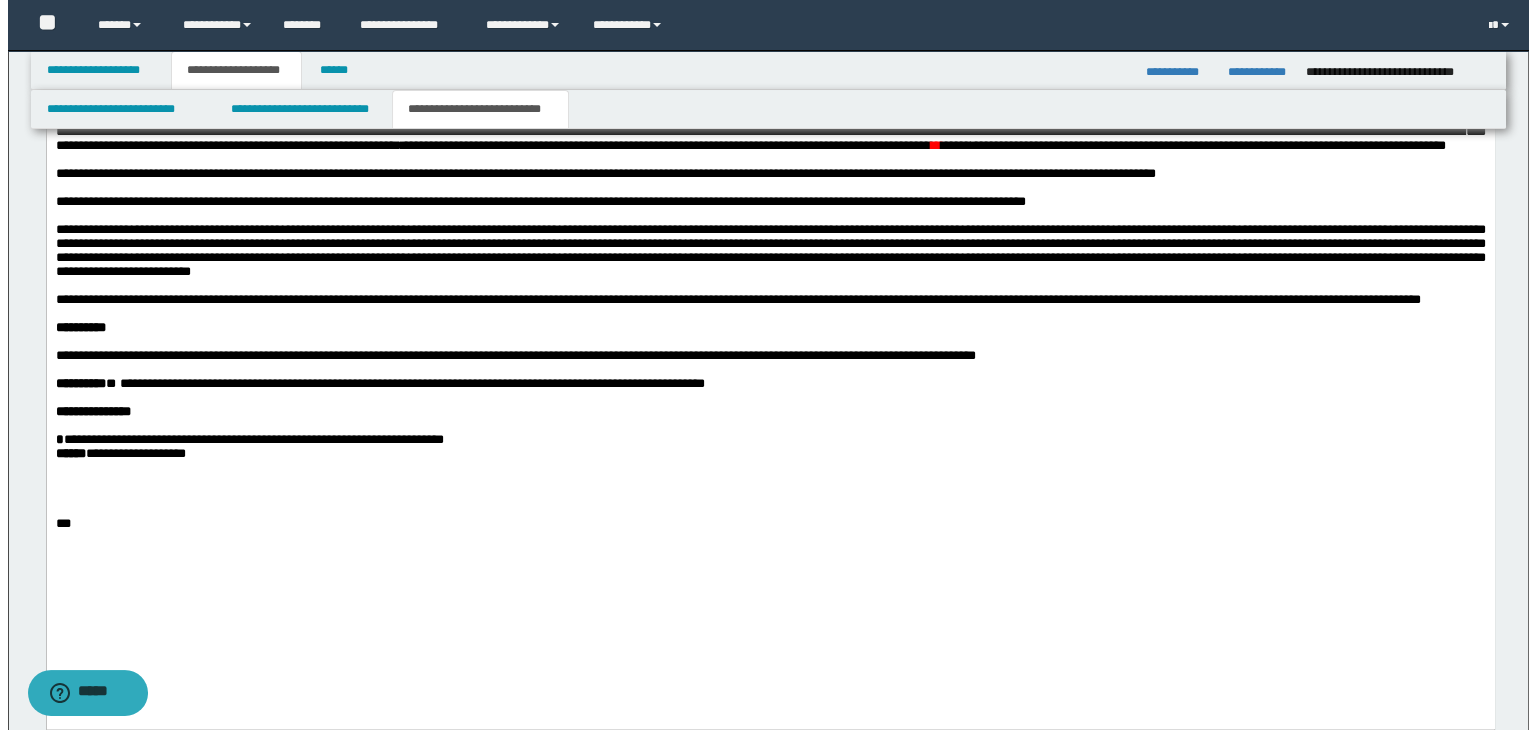 scroll, scrollTop: 1200, scrollLeft: 0, axis: vertical 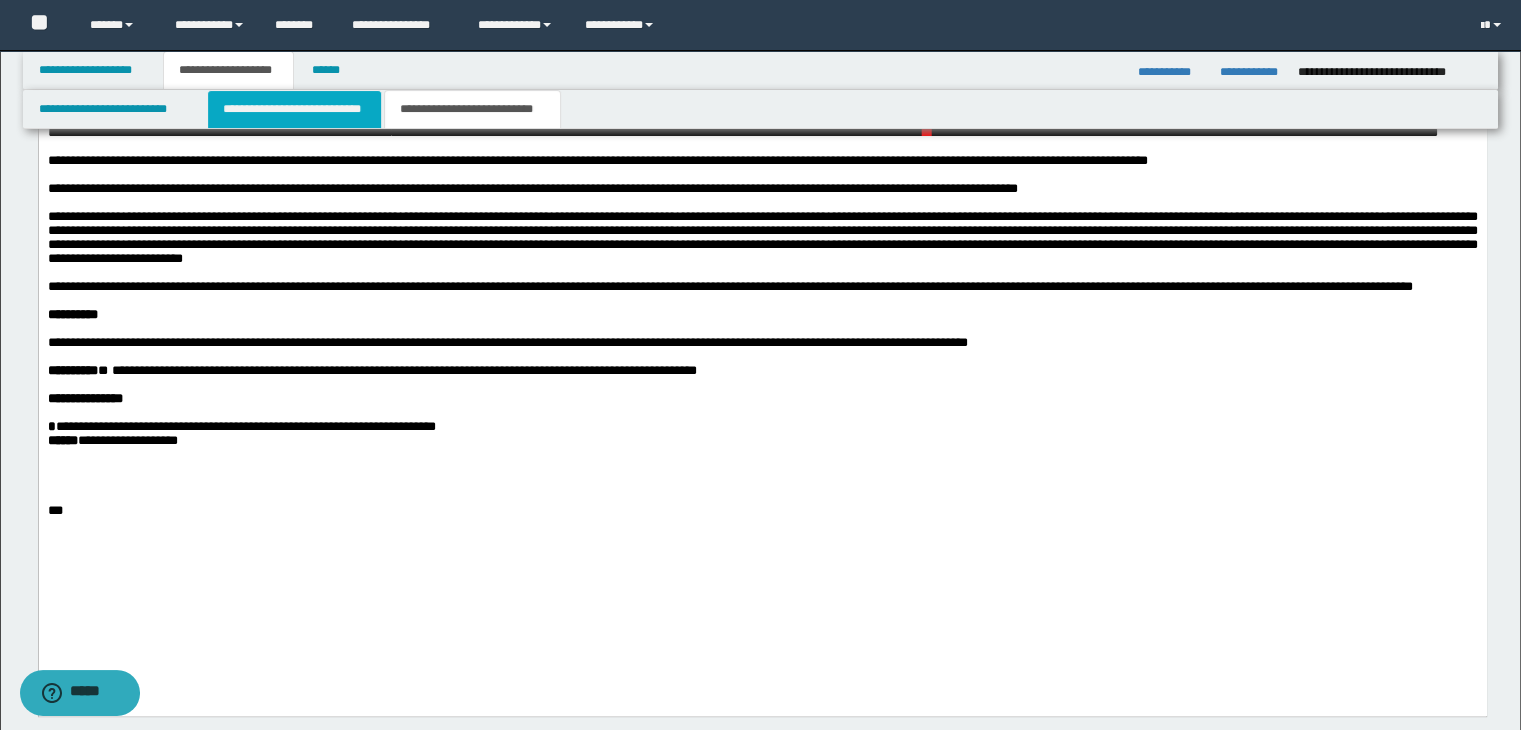 click on "**********" at bounding box center (294, 109) 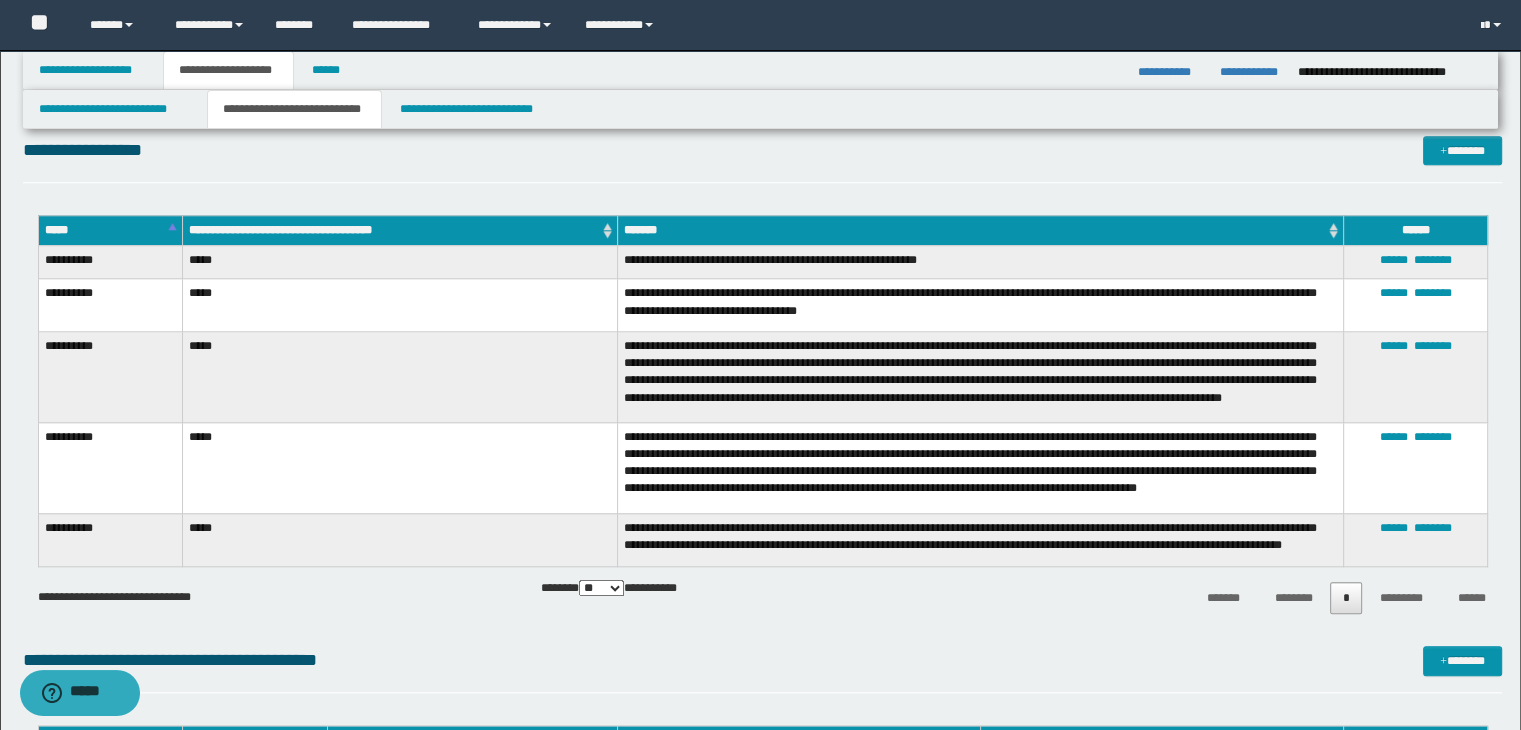 scroll, scrollTop: 1800, scrollLeft: 0, axis: vertical 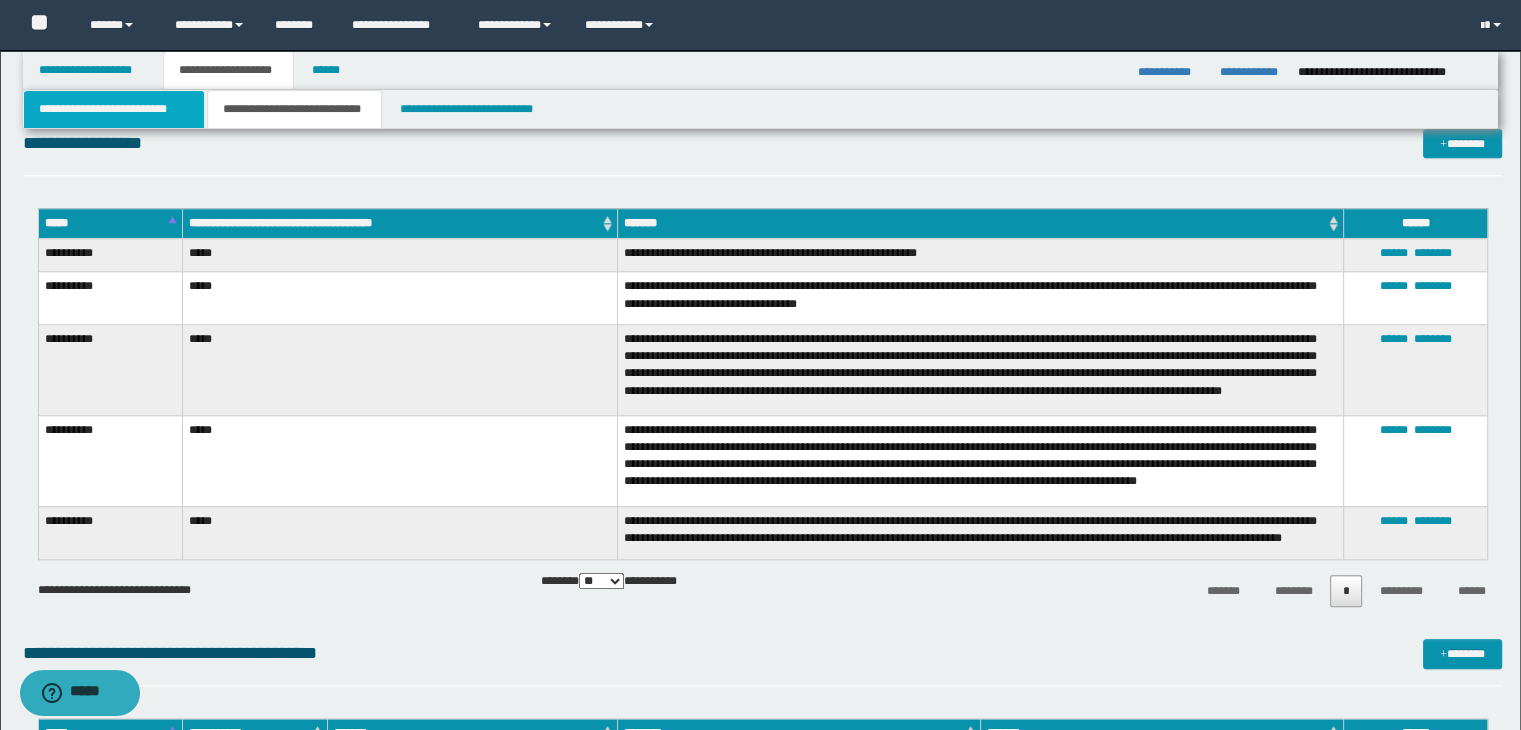 click on "**********" at bounding box center [114, 109] 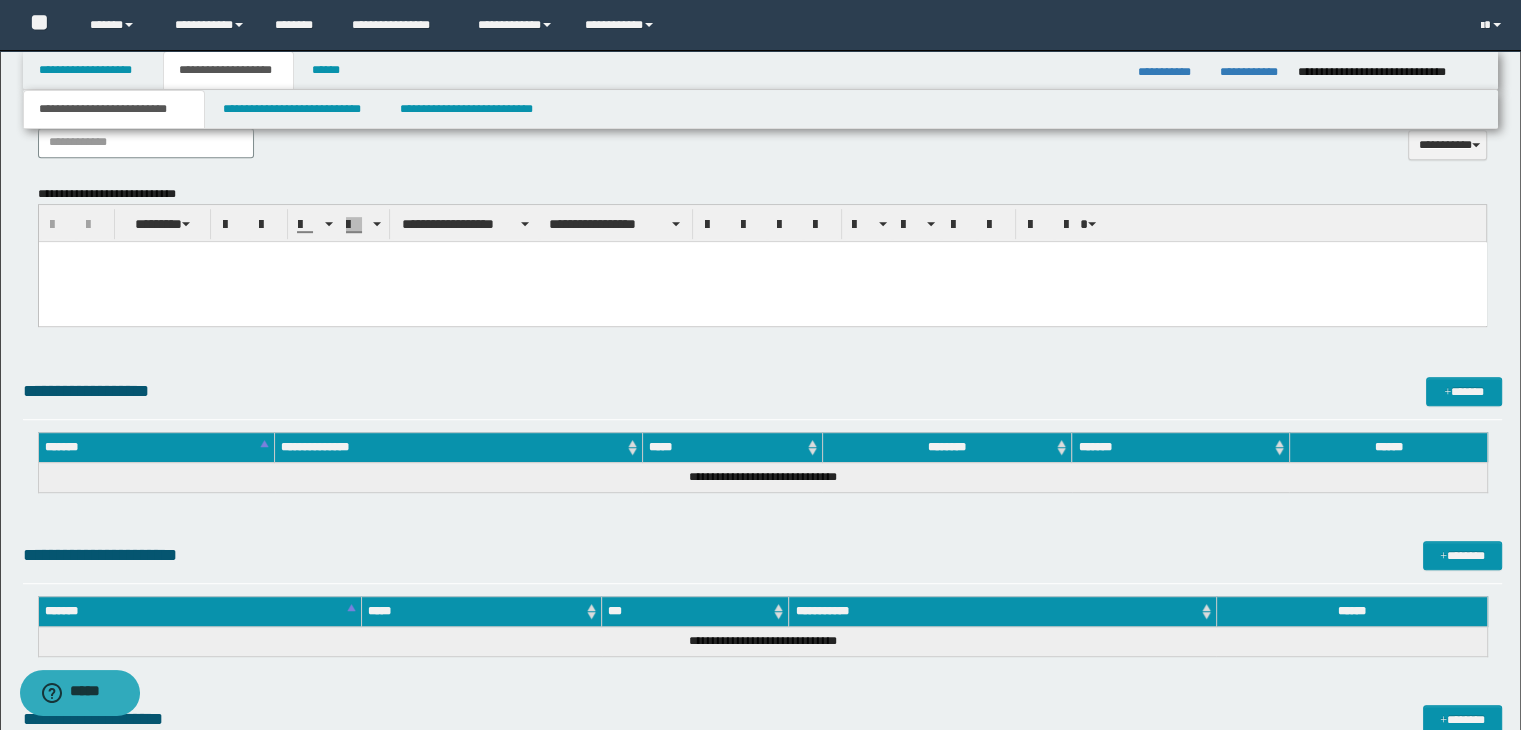 scroll, scrollTop: 798, scrollLeft: 0, axis: vertical 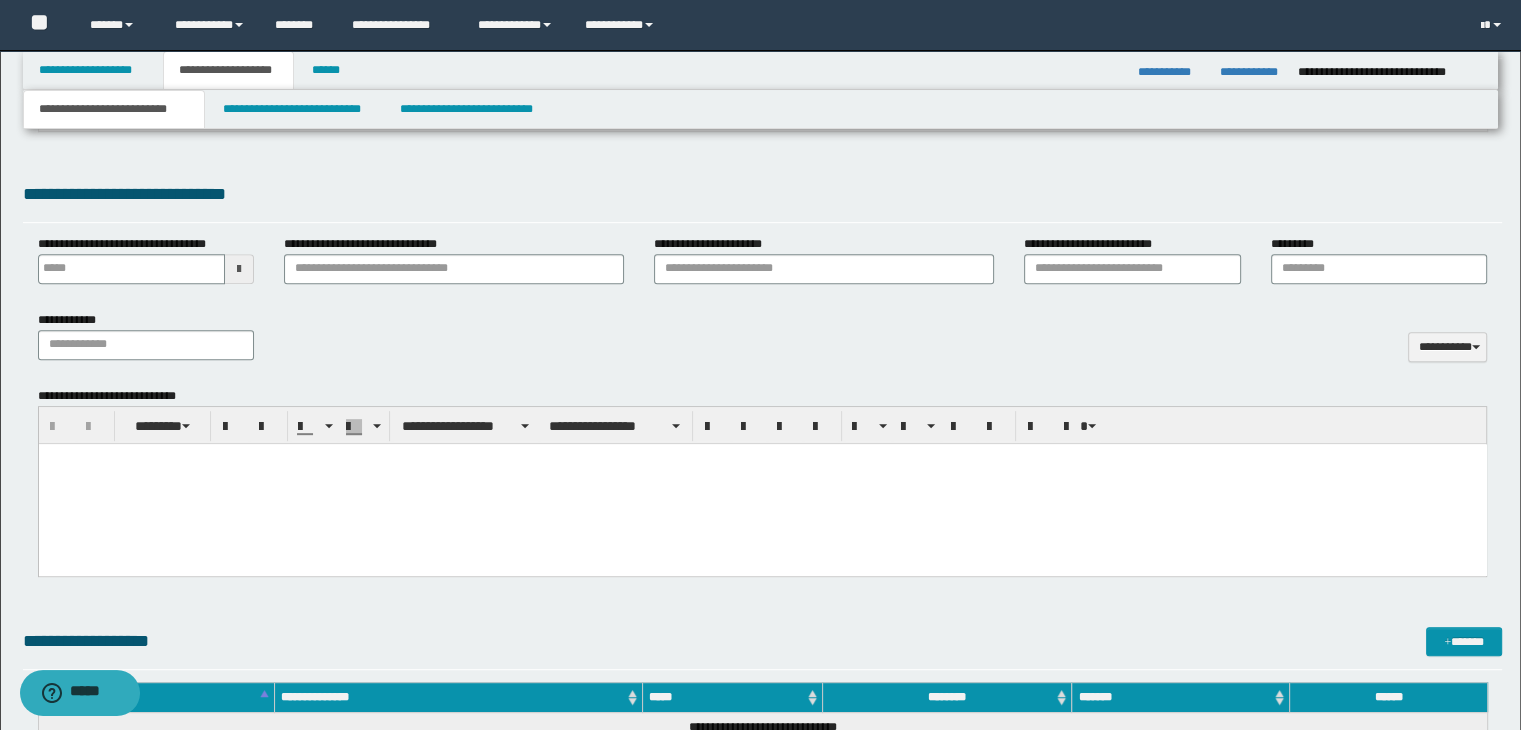 click at bounding box center (762, 458) 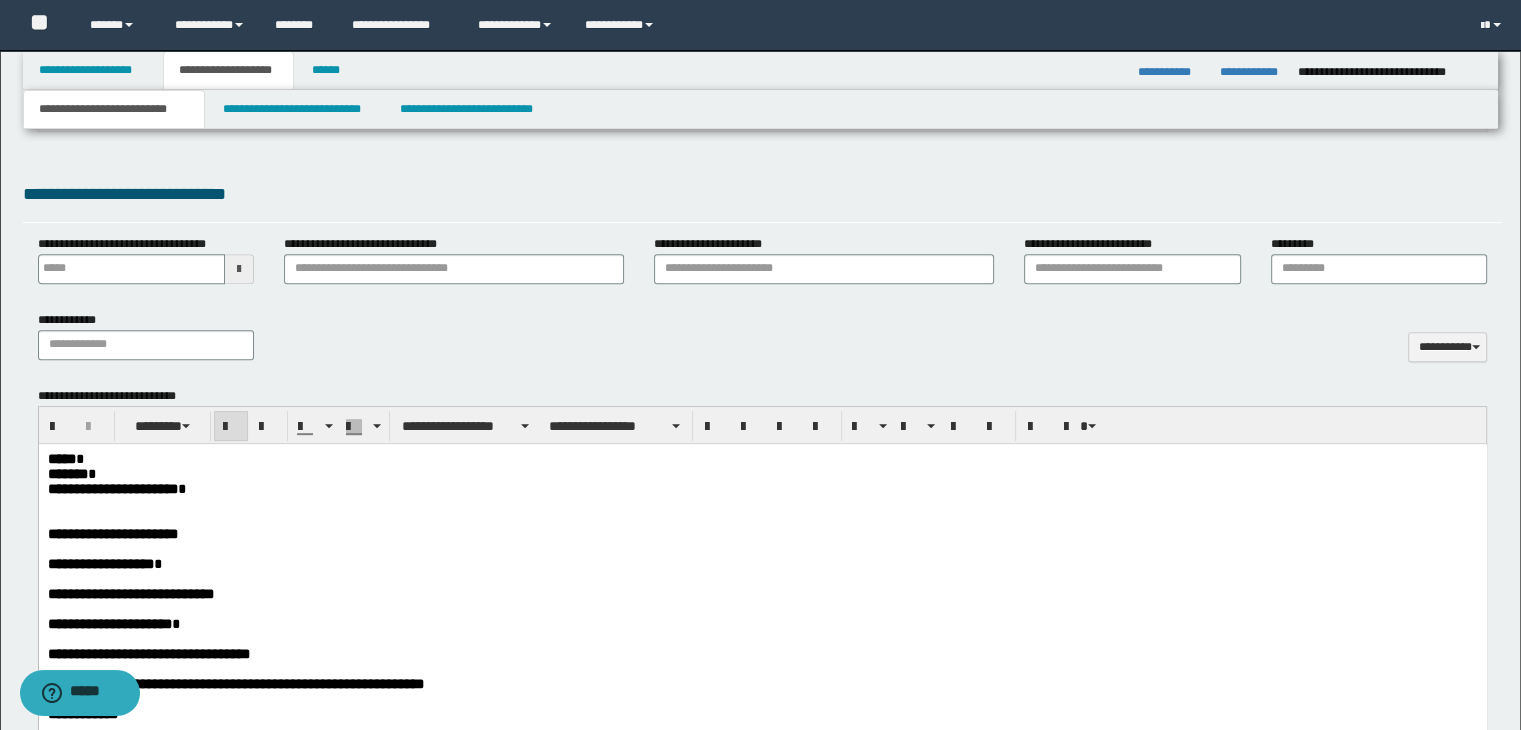 click on "[FIRST] [LAST] [STREET] [PHONE] [EMAIL] [CREDIT_CARD] [SSN] [PASSPORT] [DRIVER_LICENSE]" at bounding box center (762, 615) 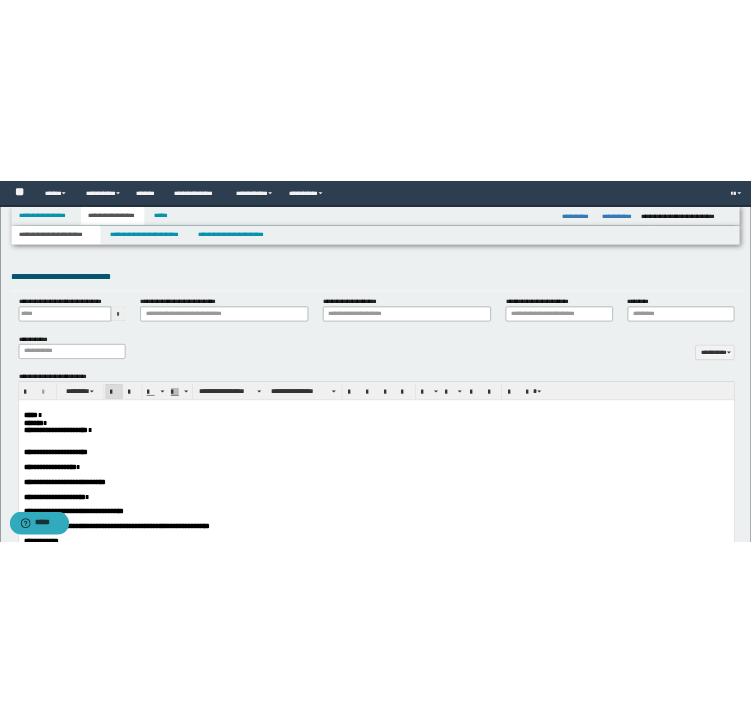 scroll, scrollTop: 1304, scrollLeft: 0, axis: vertical 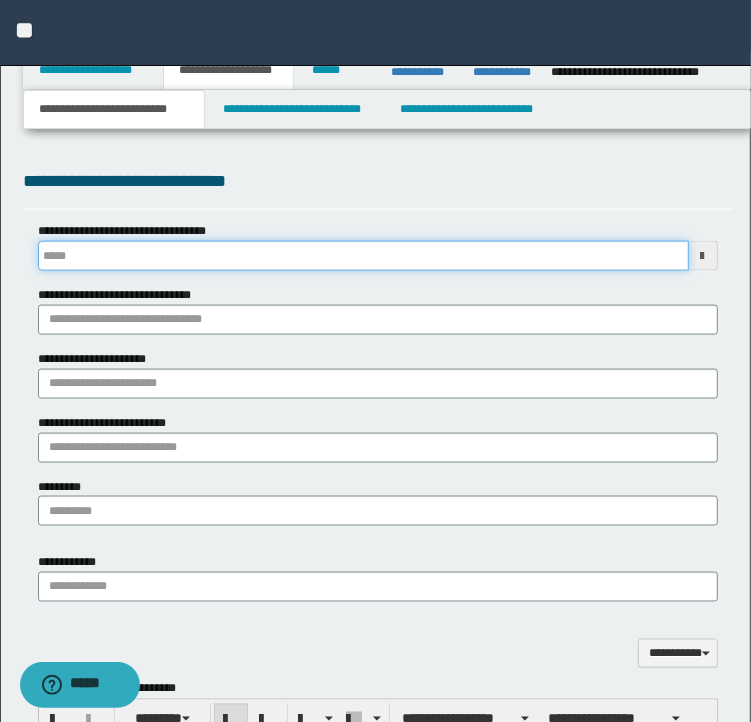 click on "**********" at bounding box center (363, 256) 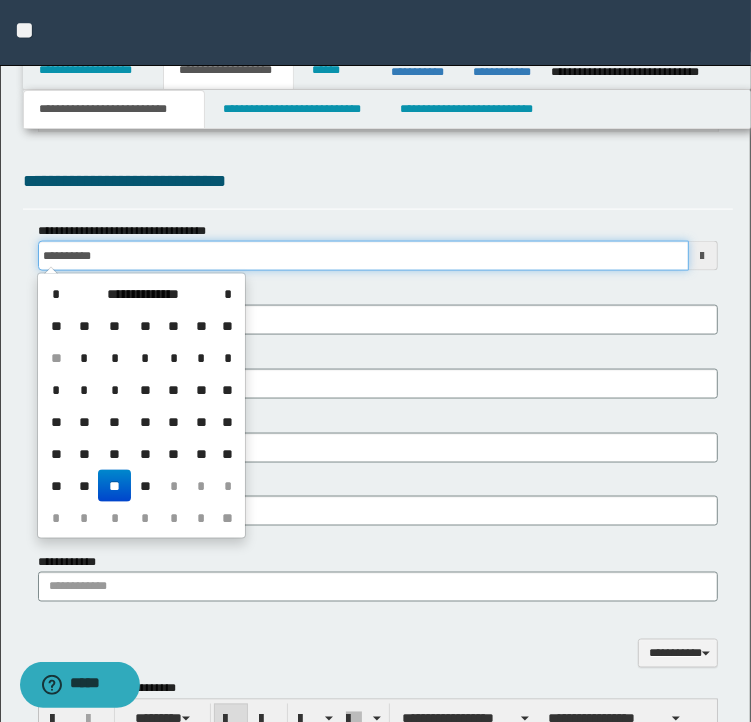 click on "**********" at bounding box center [363, 256] 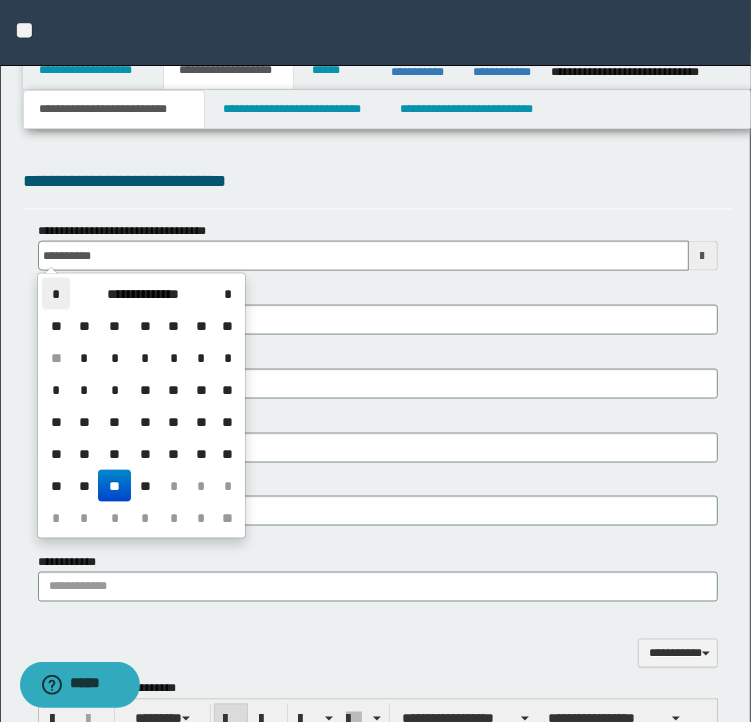 type on "**********" 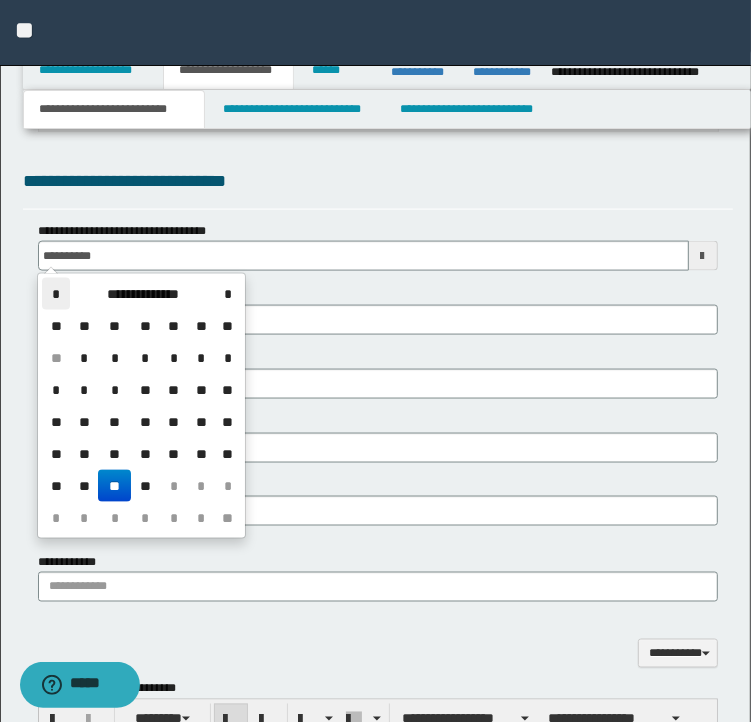 click on "*" at bounding box center [56, 294] 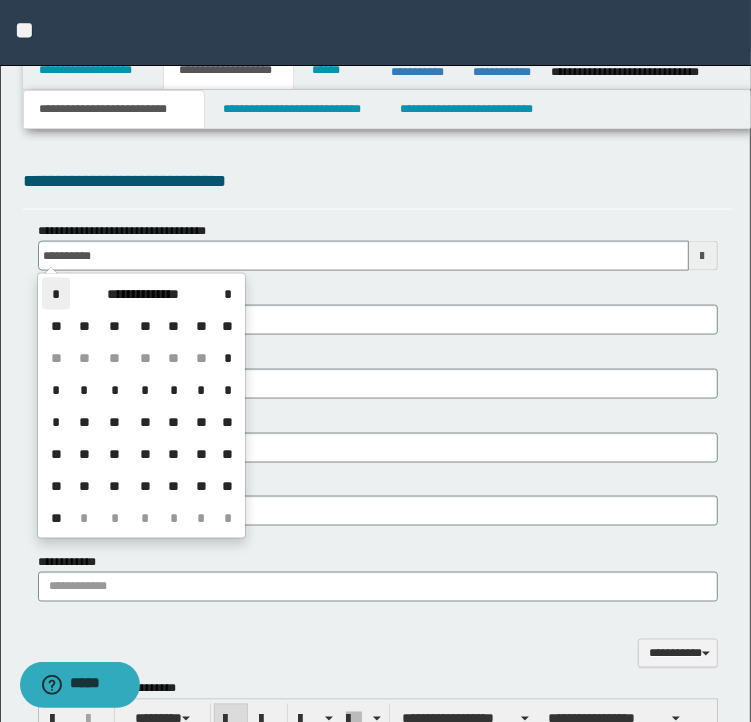 click on "*" at bounding box center [56, 294] 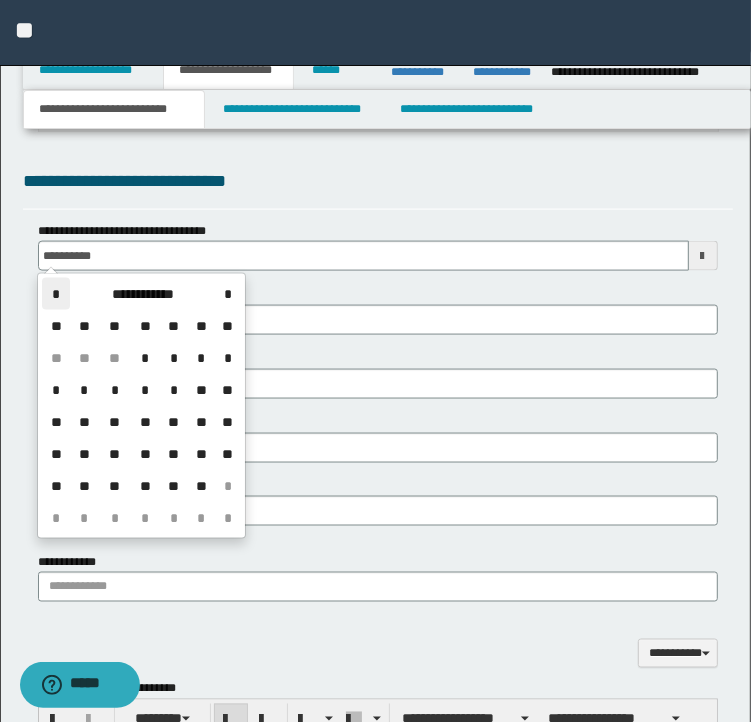 click on "*" at bounding box center (56, 294) 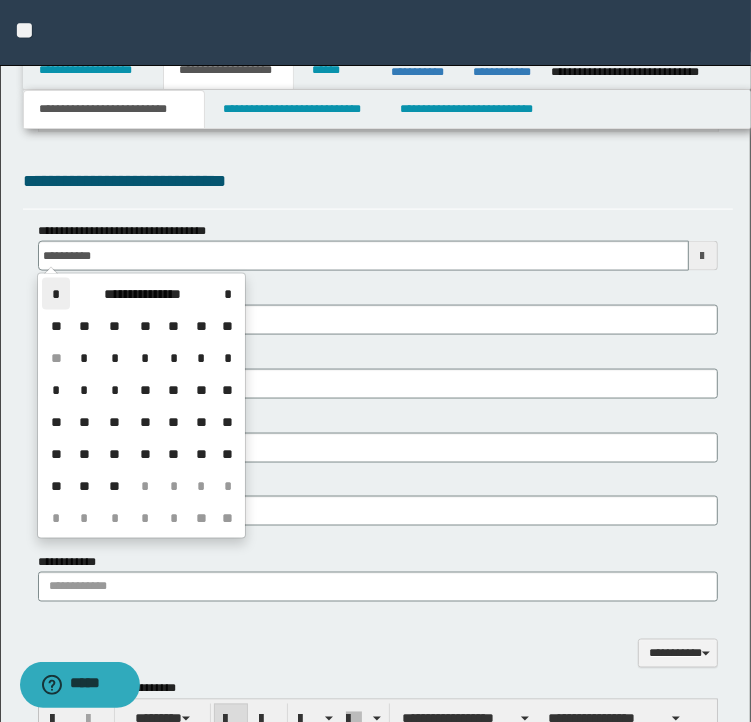 click on "*" at bounding box center [56, 294] 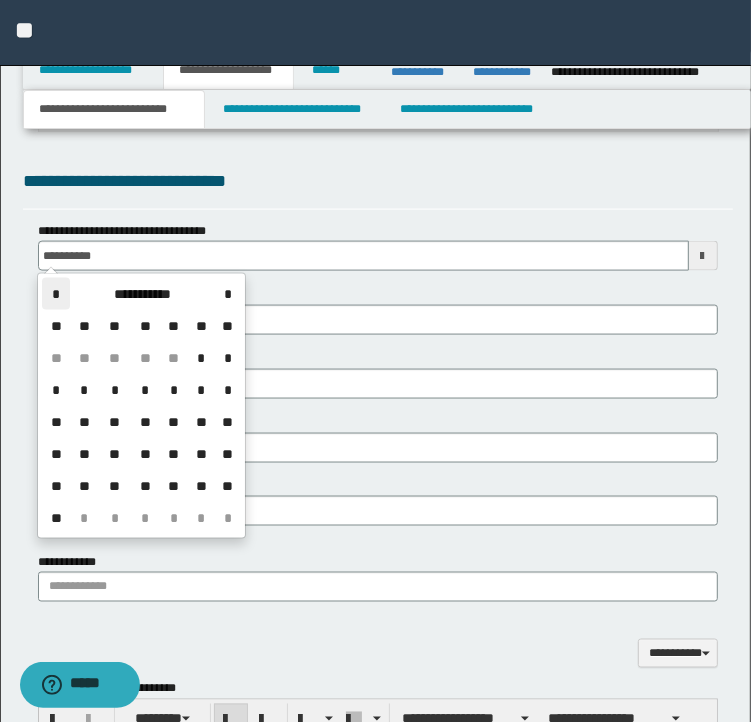 click on "*" at bounding box center [56, 294] 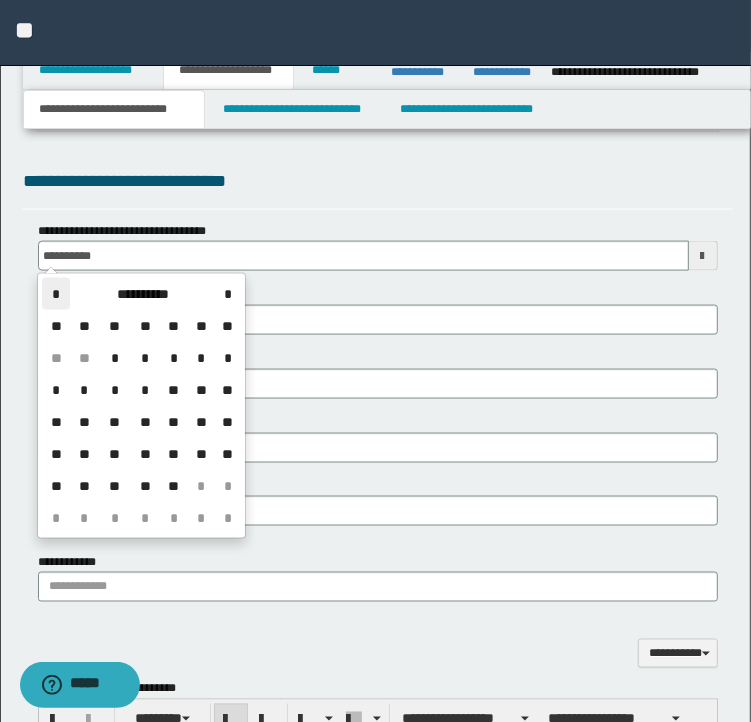 click on "*" at bounding box center (56, 294) 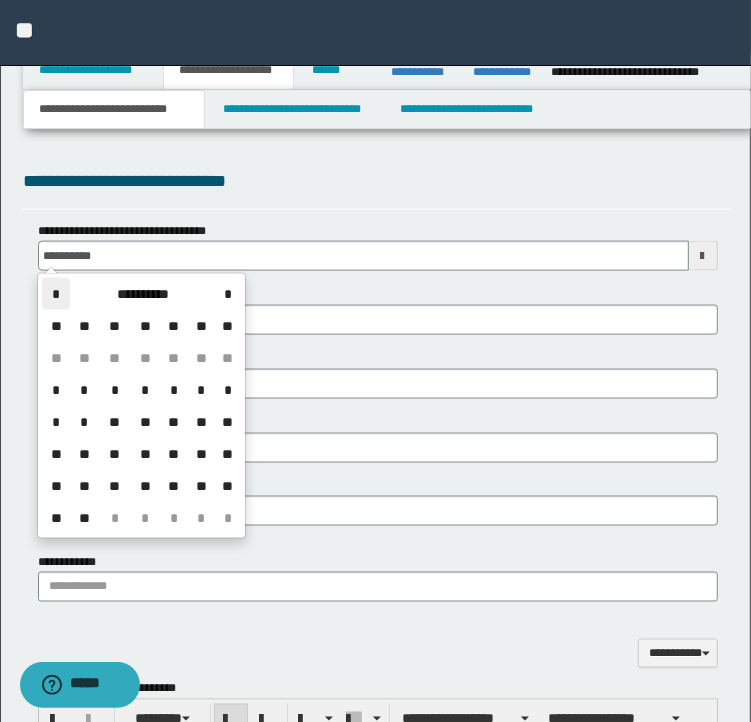 click on "*" at bounding box center (56, 294) 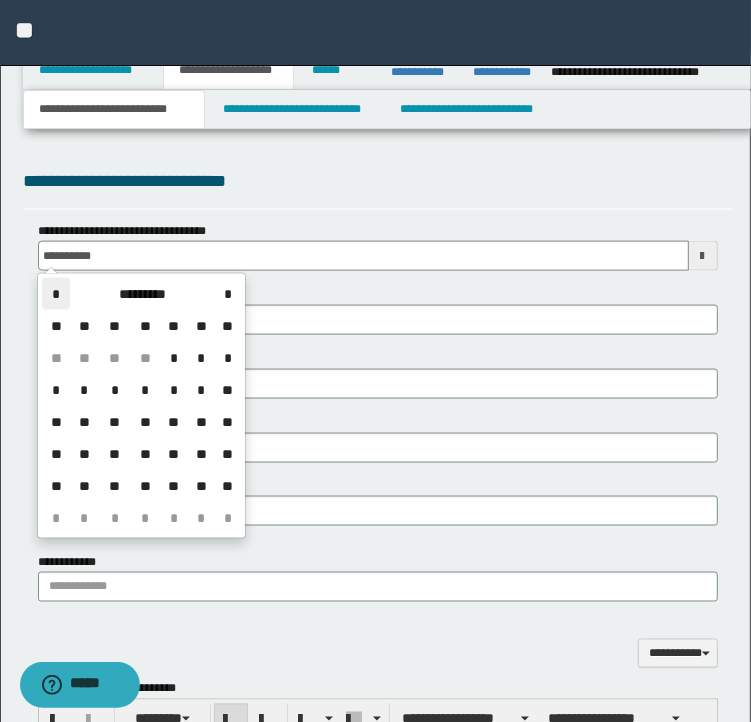 click on "*" at bounding box center [56, 294] 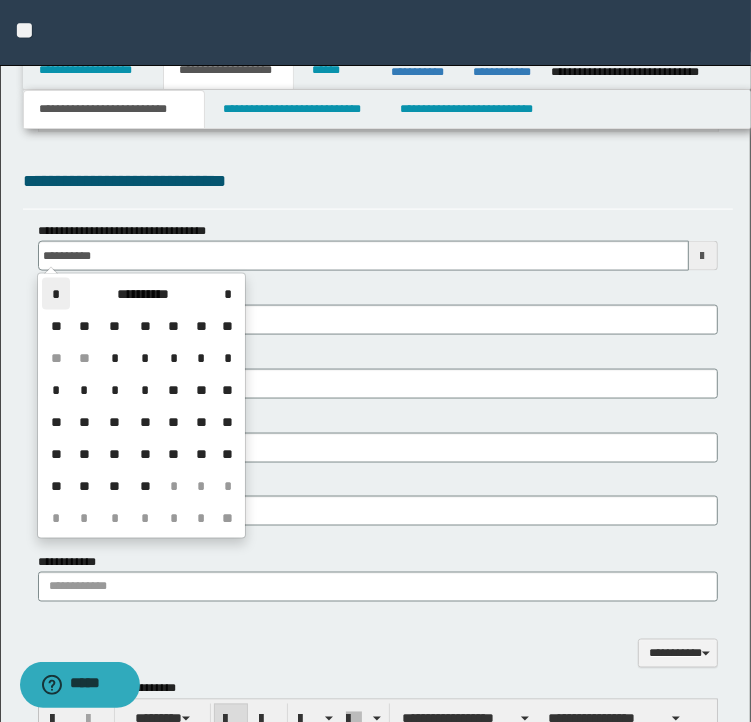 click on "*" at bounding box center (56, 294) 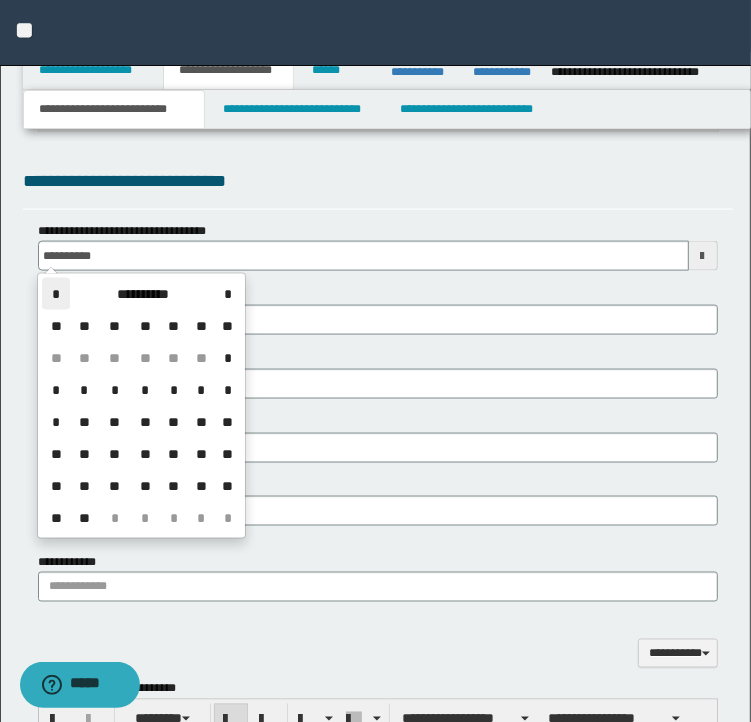 click on "*" at bounding box center (56, 294) 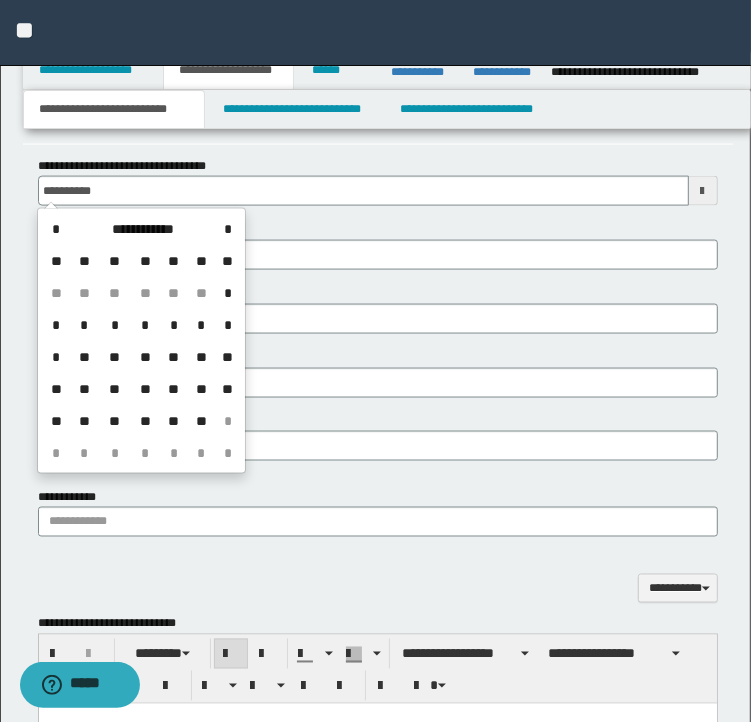scroll, scrollTop: 1404, scrollLeft: 0, axis: vertical 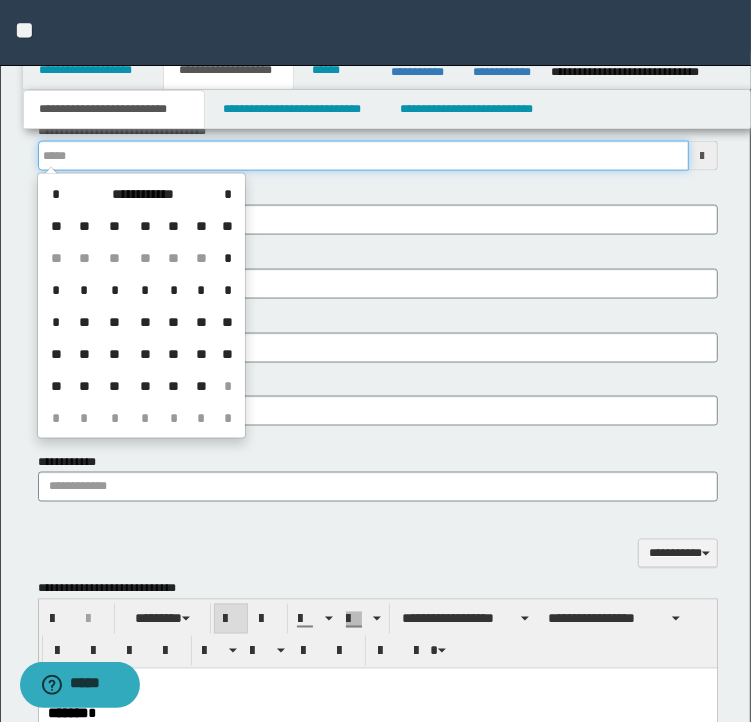 click on "**********" at bounding box center (363, 156) 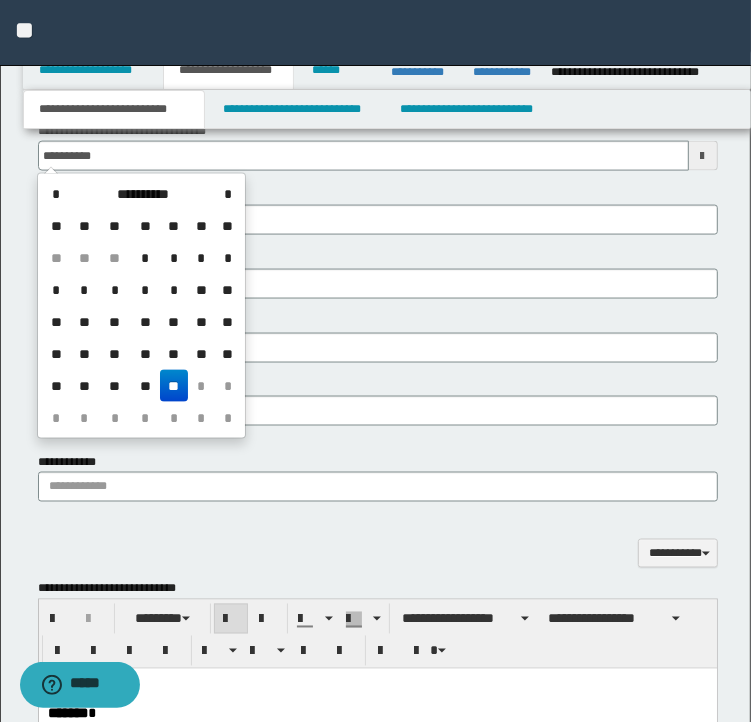 type on "**********" 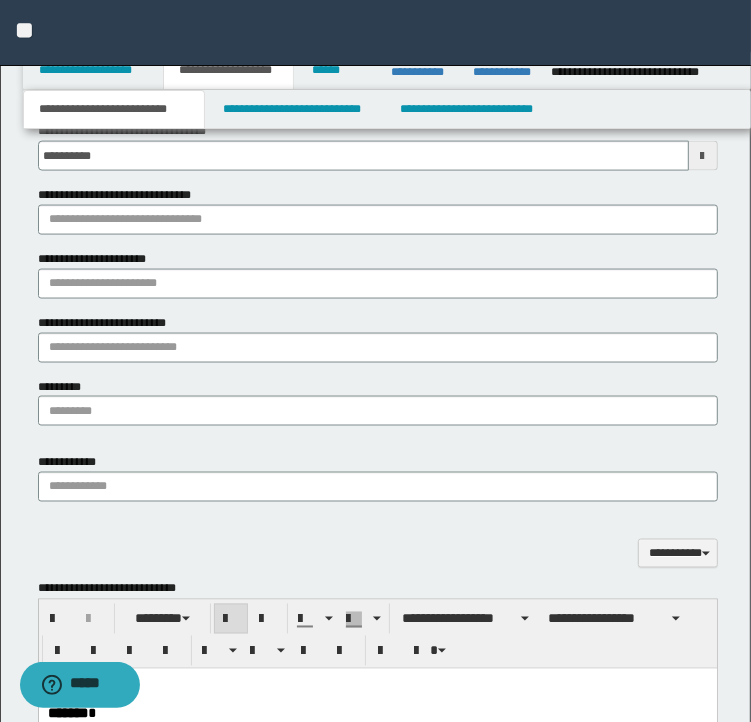 click on "**********" at bounding box center [378, 210] 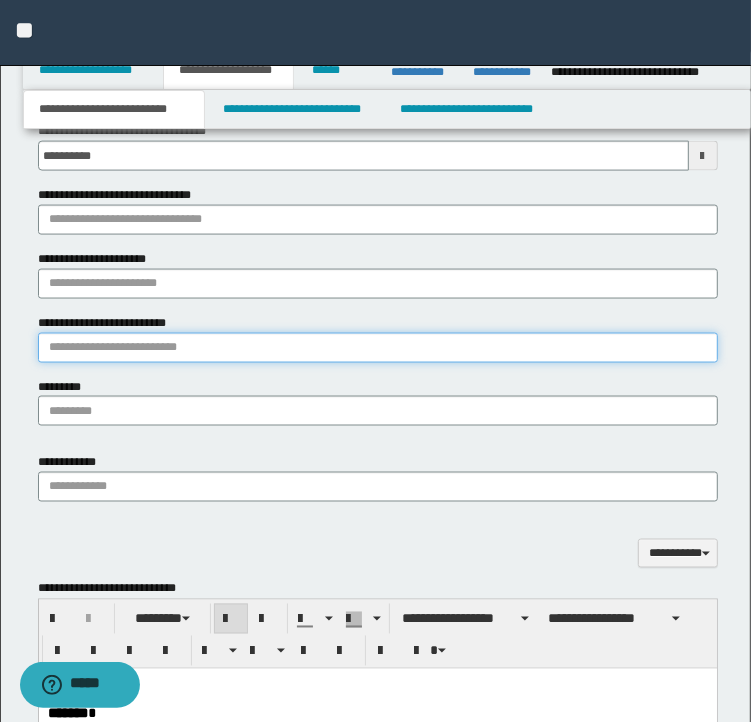 click on "**********" at bounding box center (378, 348) 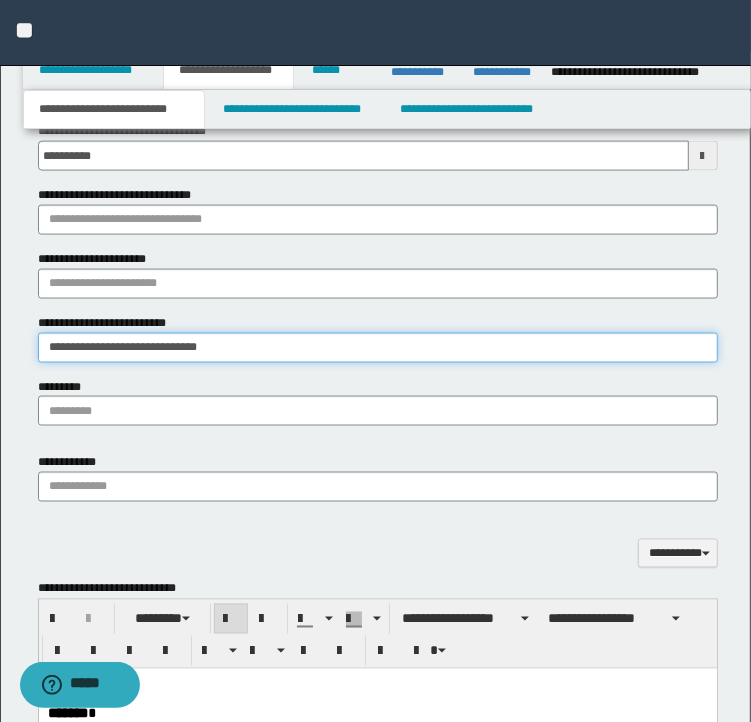 type on "**********" 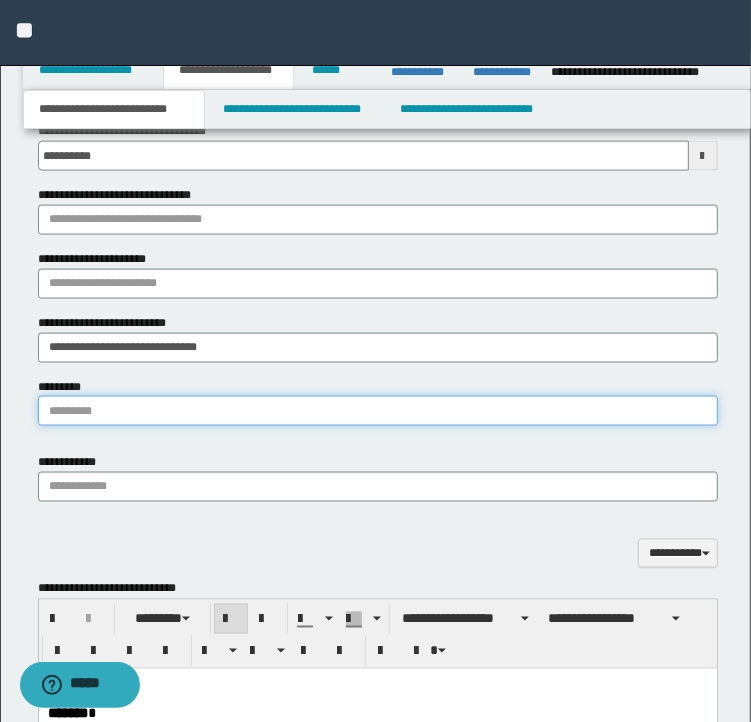 click on "*********" at bounding box center (378, 411) 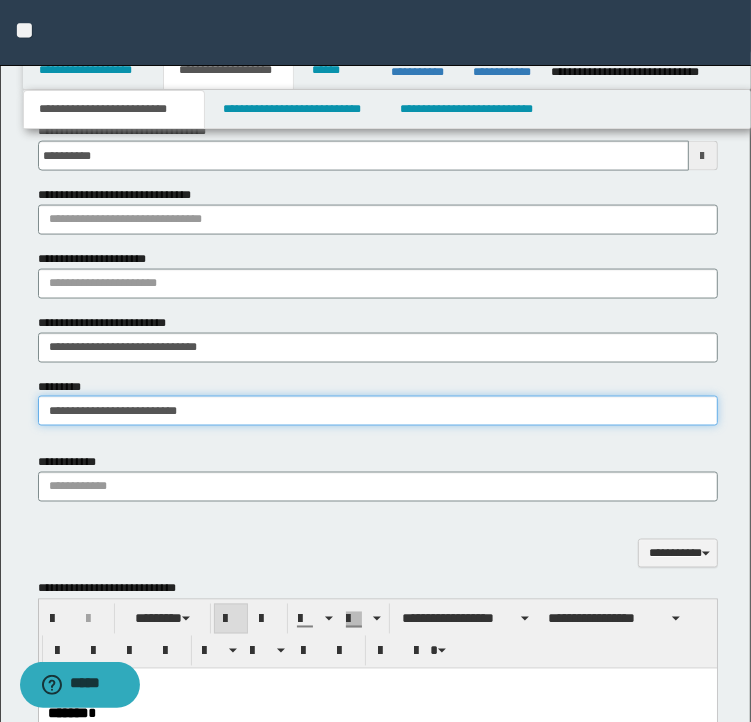 click on "**********" at bounding box center (378, 411) 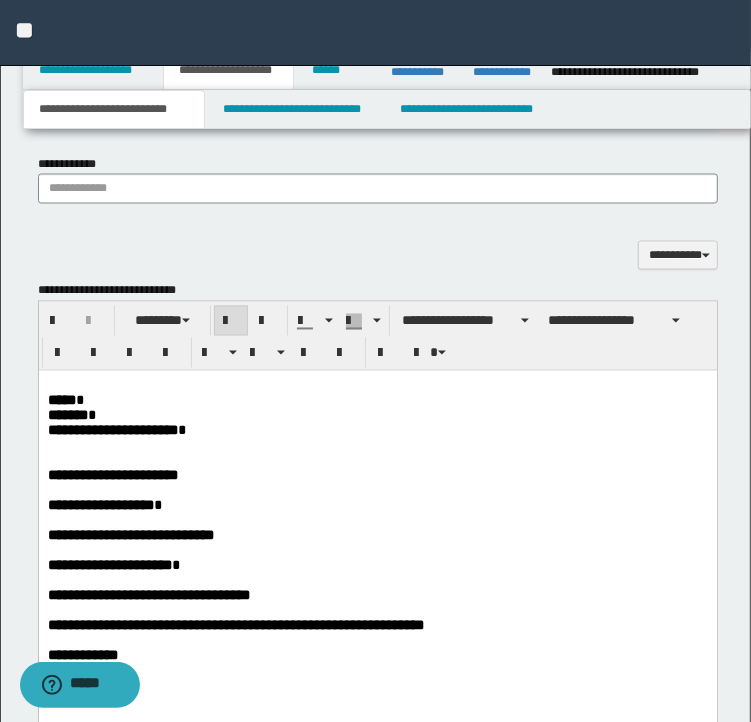 scroll, scrollTop: 1704, scrollLeft: 0, axis: vertical 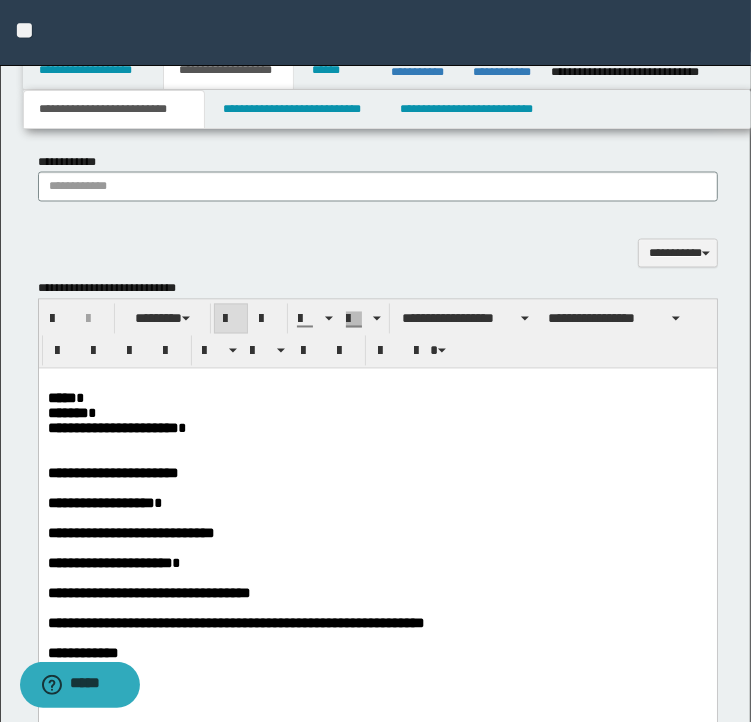type on "**********" 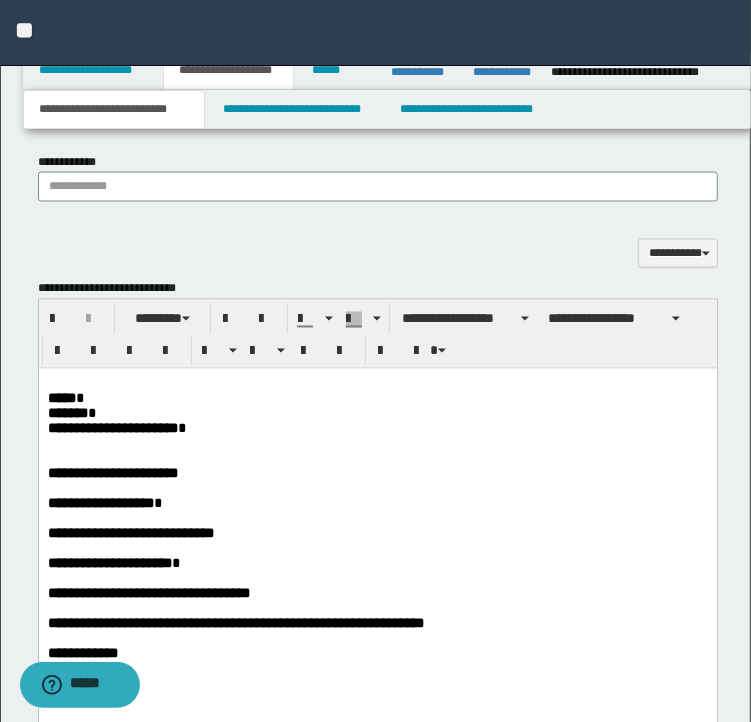 click on "******* *" at bounding box center (377, 414) 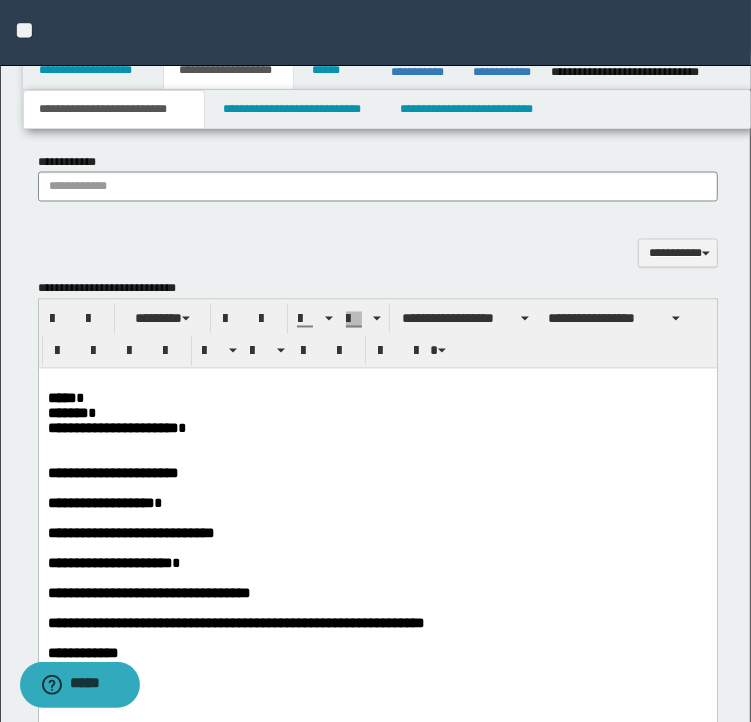 click on "***** *" at bounding box center [377, 399] 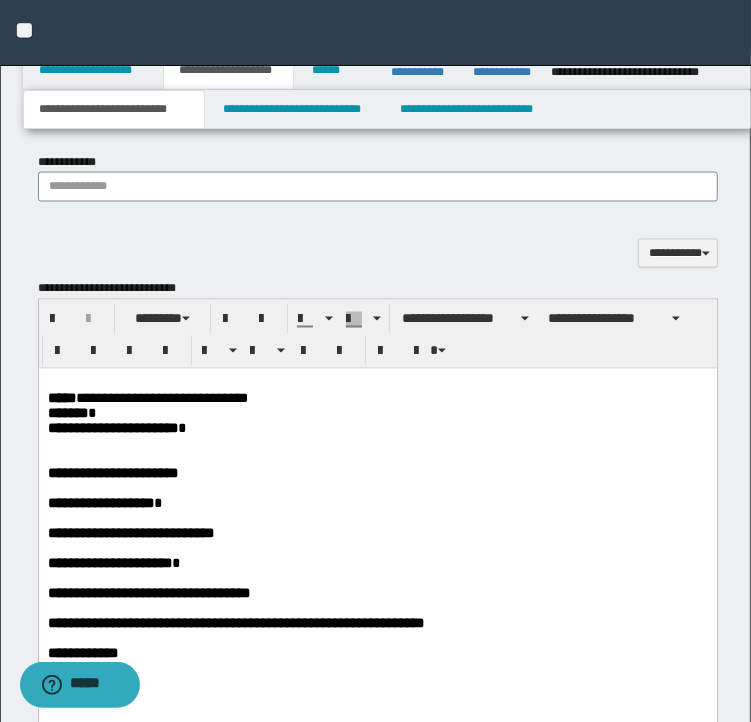 click on "******* *" at bounding box center [377, 414] 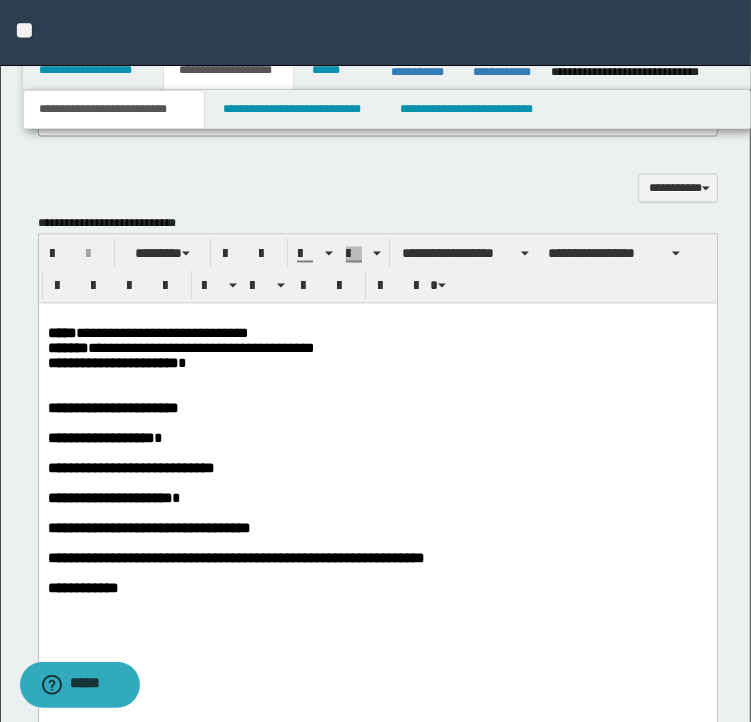 scroll, scrollTop: 1804, scrollLeft: 0, axis: vertical 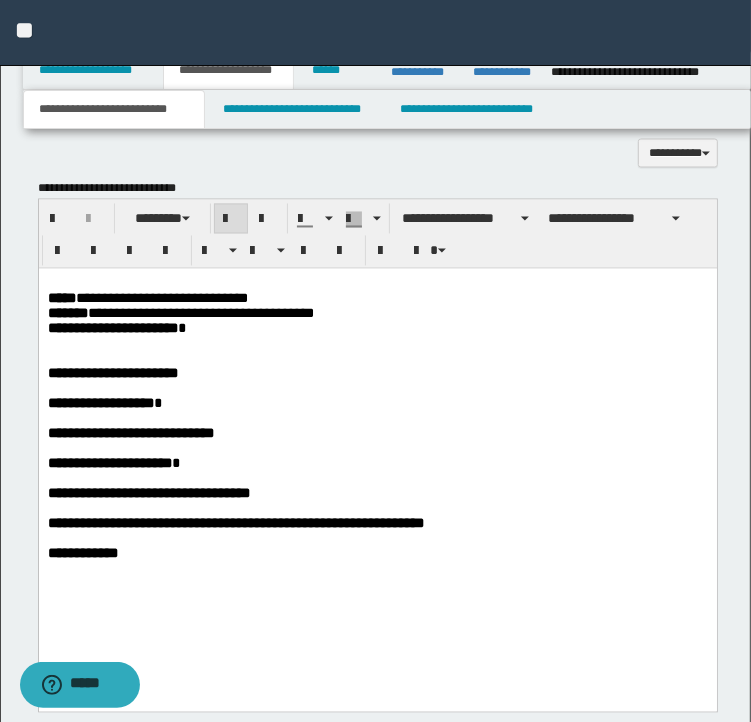 click on "**********" at bounding box center (377, 374) 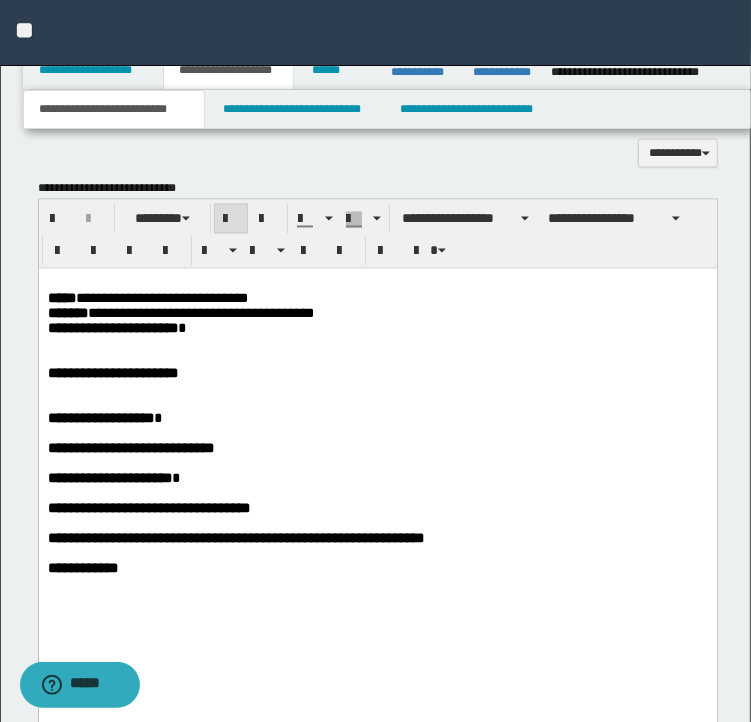 click on "**********" at bounding box center (377, 299) 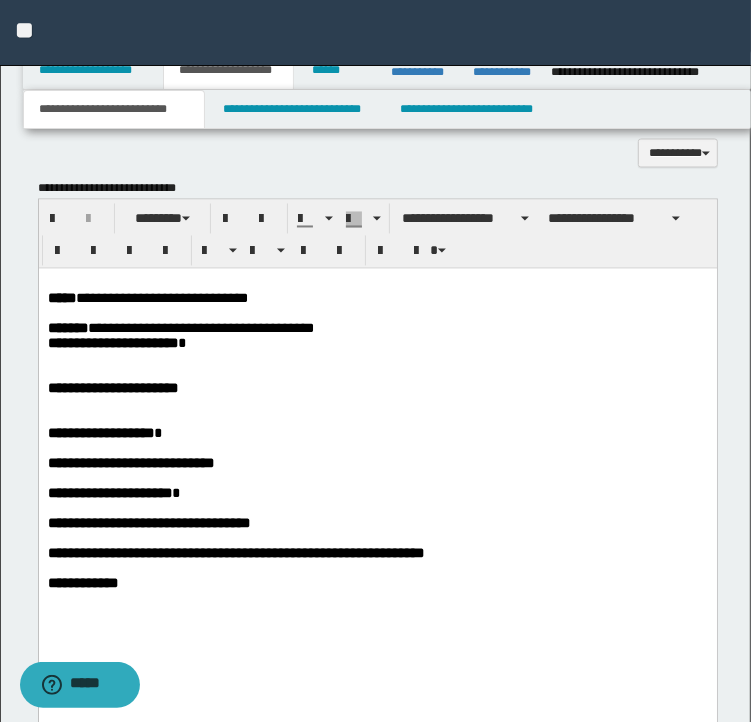 click on "**********" at bounding box center (377, 344) 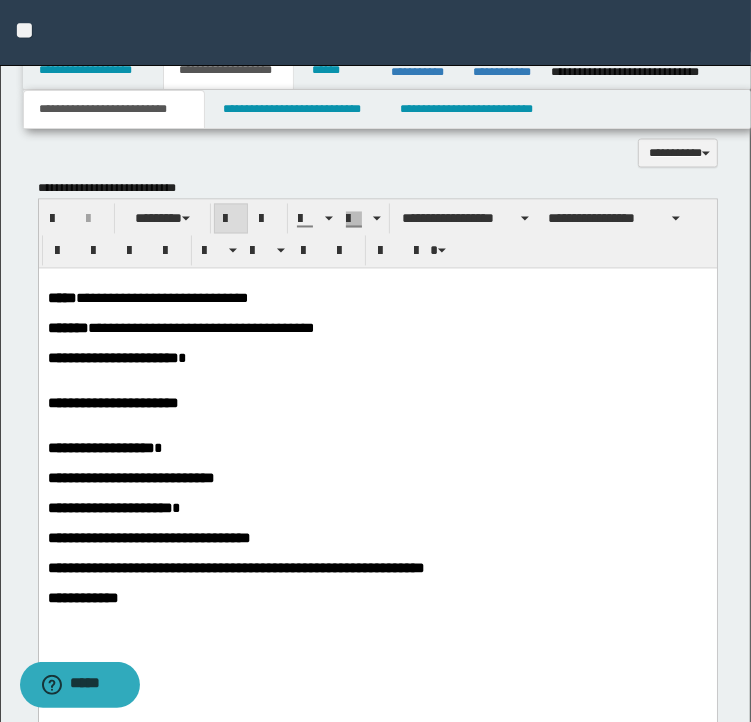 click at bounding box center [377, 419] 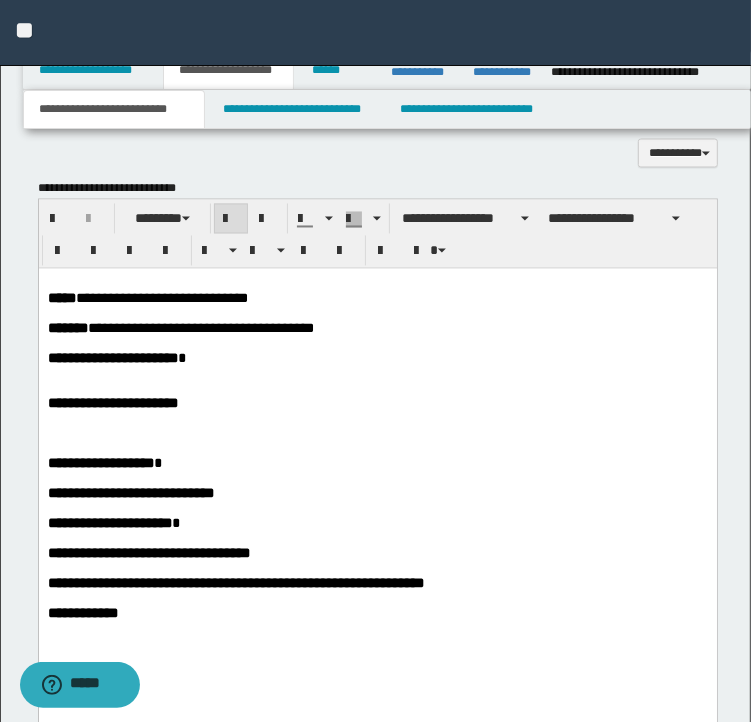 click on "**********" at bounding box center (377, 404) 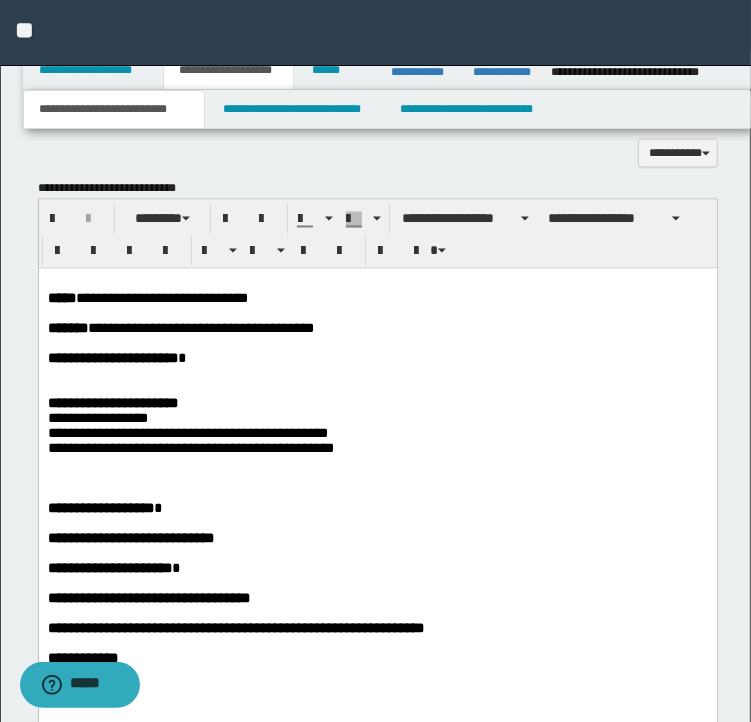 scroll, scrollTop: 1904, scrollLeft: 0, axis: vertical 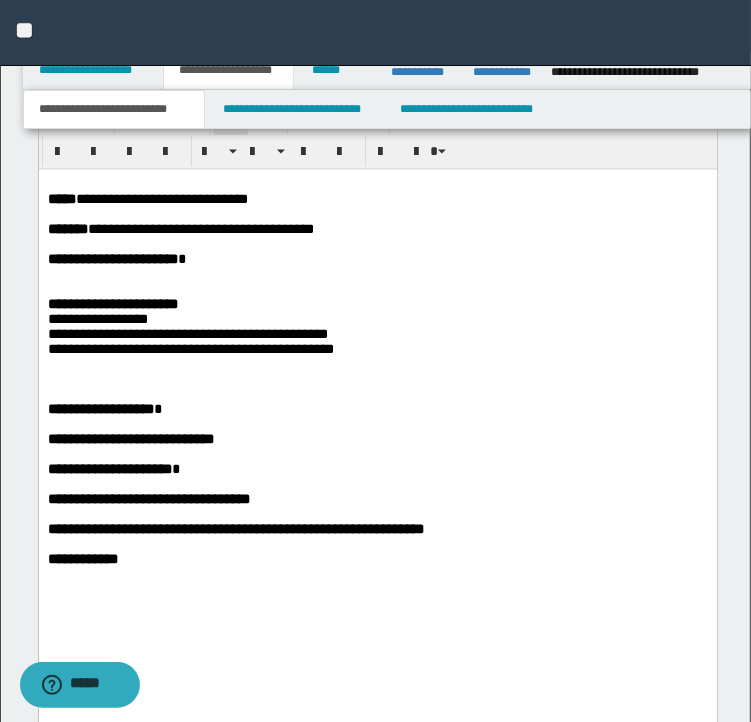 click on "**********" at bounding box center (377, 304) 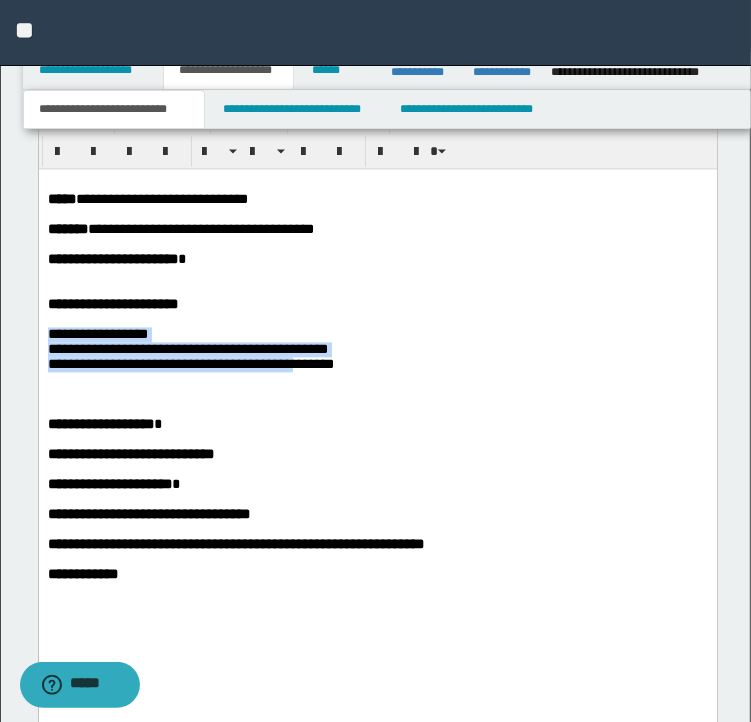 drag, startPoint x: 47, startPoint y: 350, endPoint x: 268, endPoint y: 400, distance: 226.58553 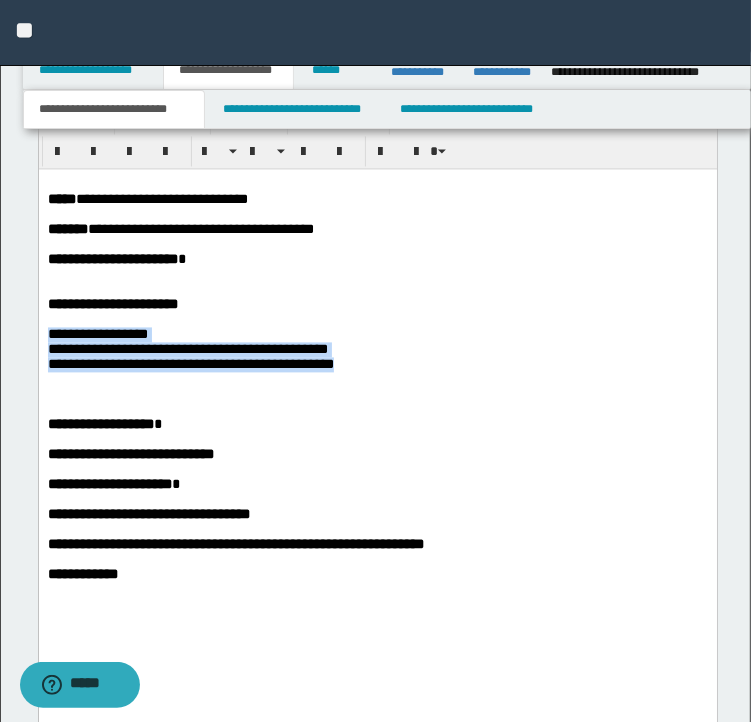 copy on "[FIRST] [LAST] [STREET] [POSTAL_CODE]" 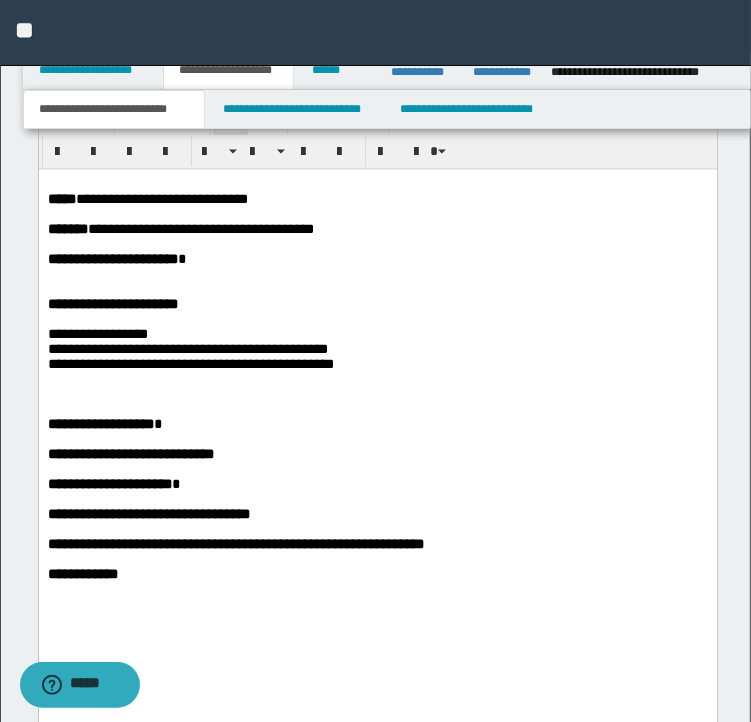click at bounding box center [377, 394] 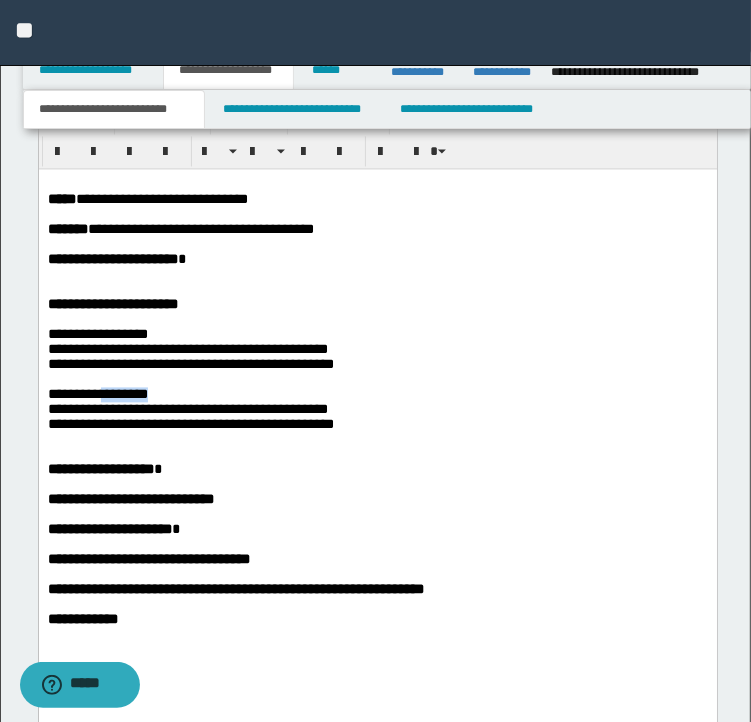 drag, startPoint x: 167, startPoint y: 420, endPoint x: 110, endPoint y: 414, distance: 57.31492 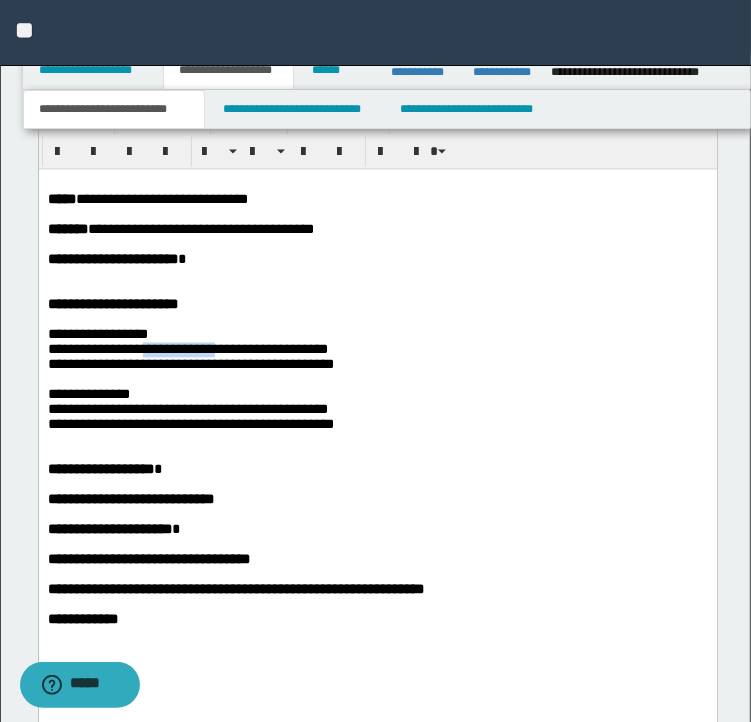 drag, startPoint x: 219, startPoint y: 370, endPoint x: 139, endPoint y: 367, distance: 80.05623 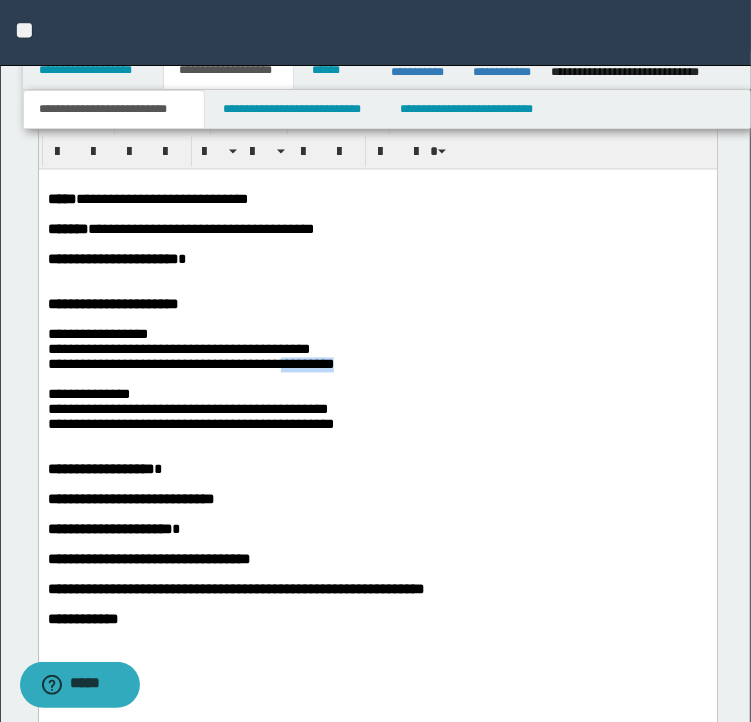 drag, startPoint x: 335, startPoint y: 379, endPoint x: 263, endPoint y: 378, distance: 72.00694 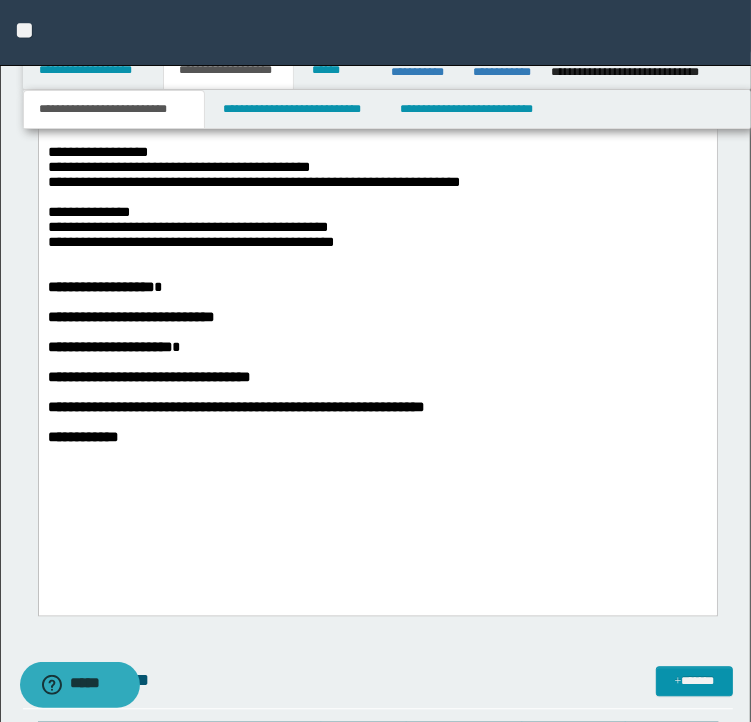 scroll, scrollTop: 2104, scrollLeft: 0, axis: vertical 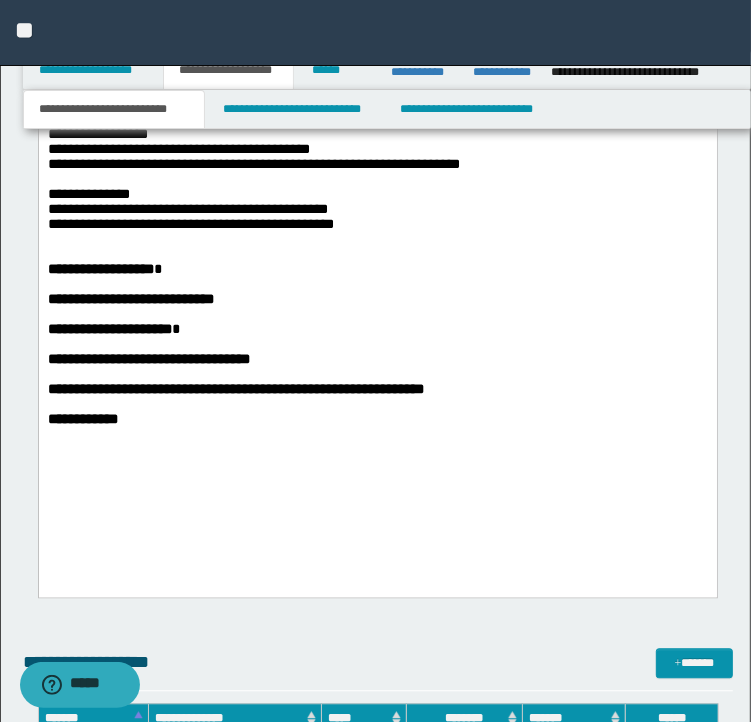 click at bounding box center (389, 345) 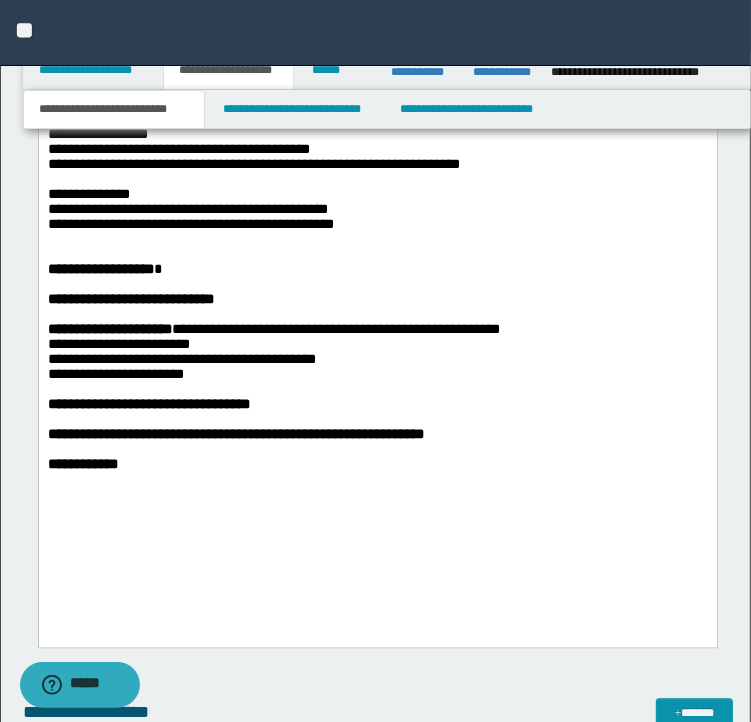 click on "[FIRST] [LAST] [STREET] [CITY] [STATE]" at bounding box center [273, 352] 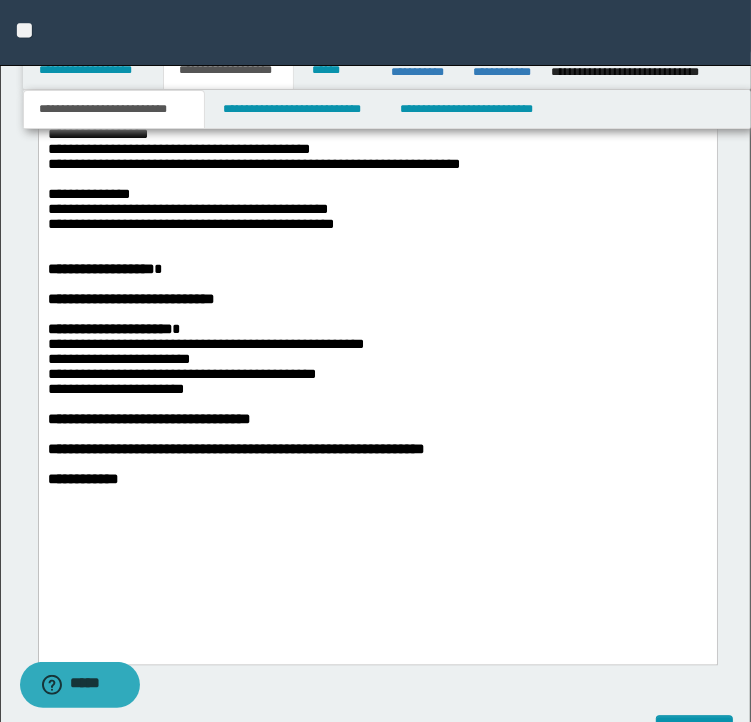 click on "[FIRST] [LAST] [CITY] [STATE]" at bounding box center (377, 368) 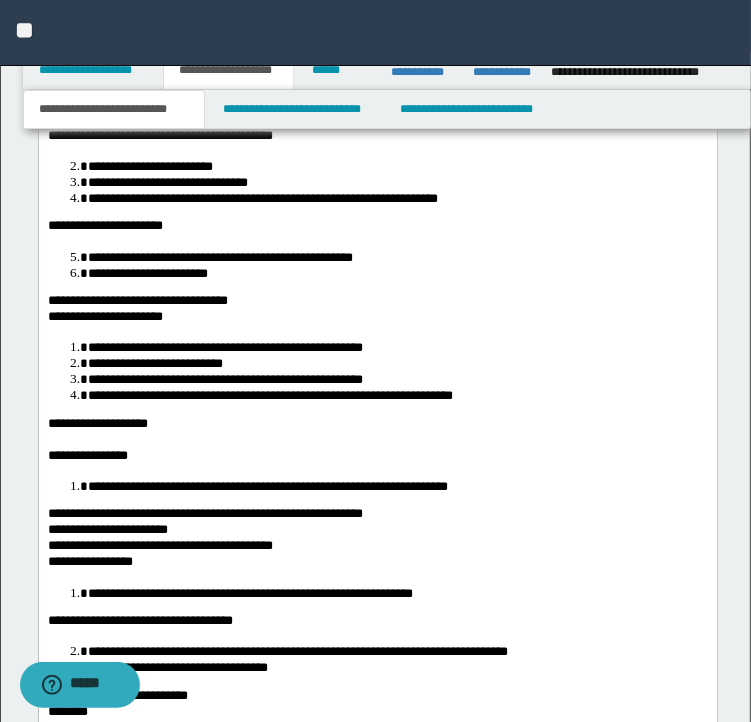 scroll, scrollTop: 2804, scrollLeft: 0, axis: vertical 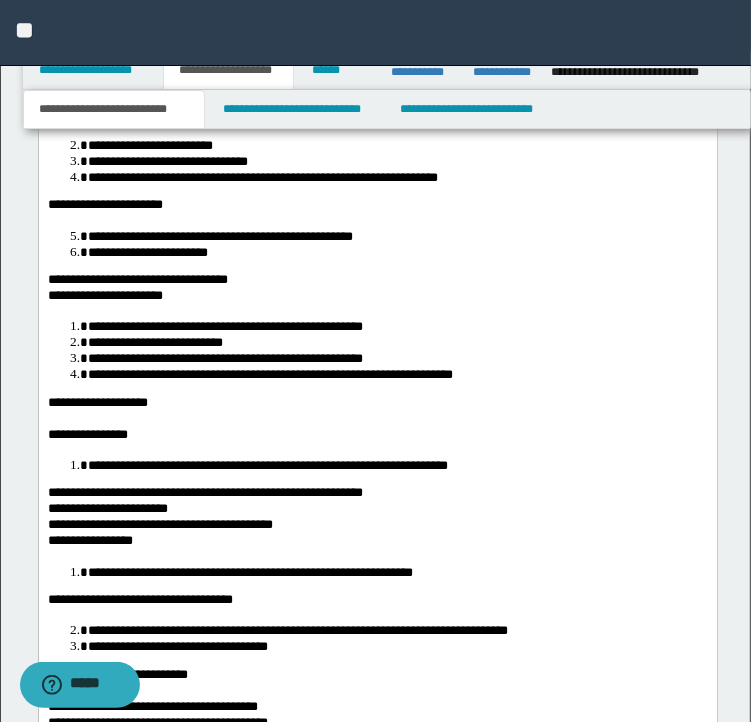 click on "[FIRST] [LAST] [STREET] [NUMBER] [CITY] [STATE] [POSTAL_CODE] [COUNTRY] [PHONE] [EMAIL] [CREDIT_CARD] [SSN] [PASSPORT] [DRIVER_LICENSE] [DOB]" at bounding box center (377, 562) 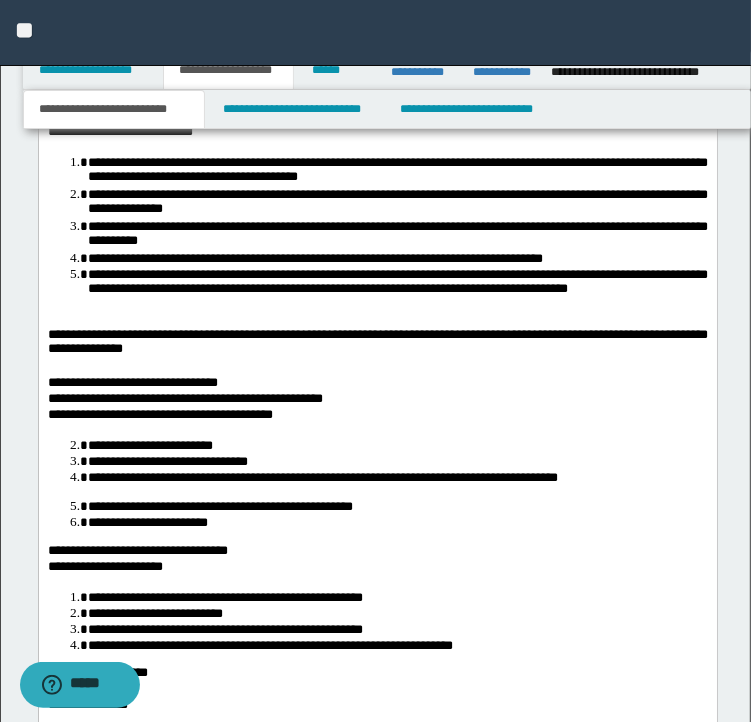scroll, scrollTop: 2704, scrollLeft: 0, axis: vertical 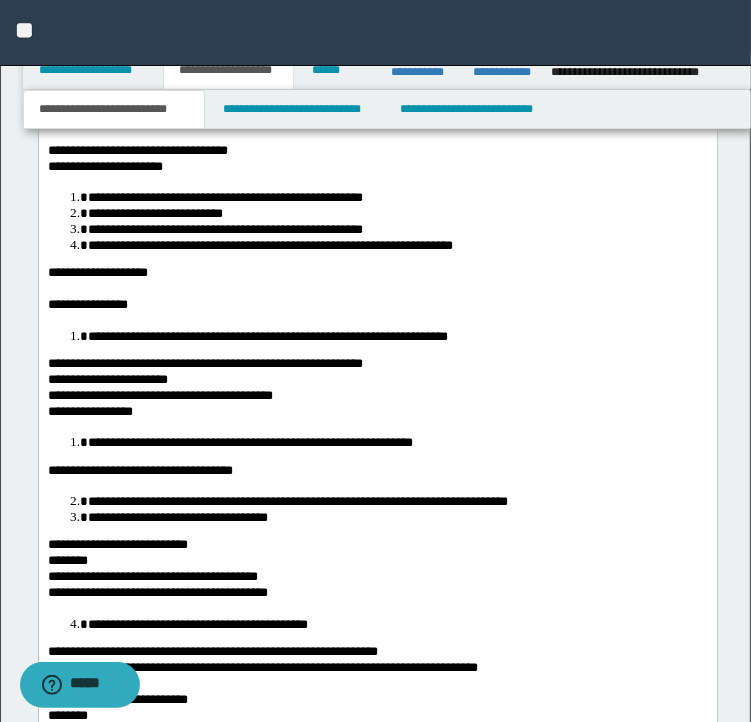 click on "**********" at bounding box center (377, 366) 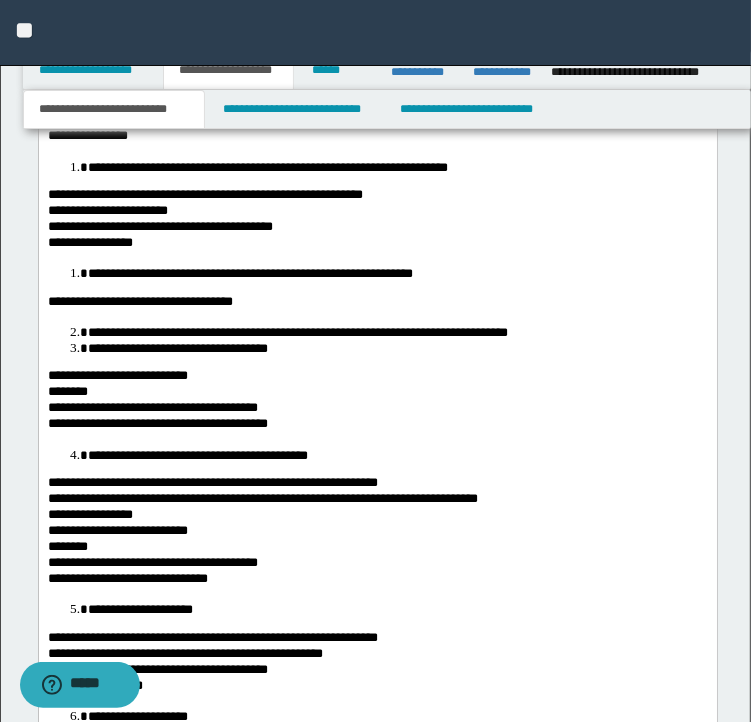 scroll, scrollTop: 3104, scrollLeft: 0, axis: vertical 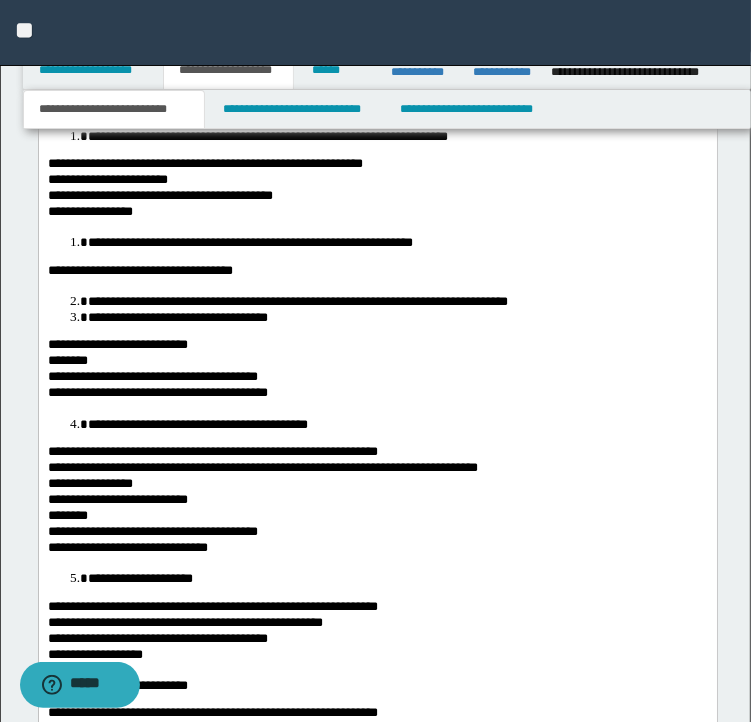 click on "**********" at bounding box center [377, 273] 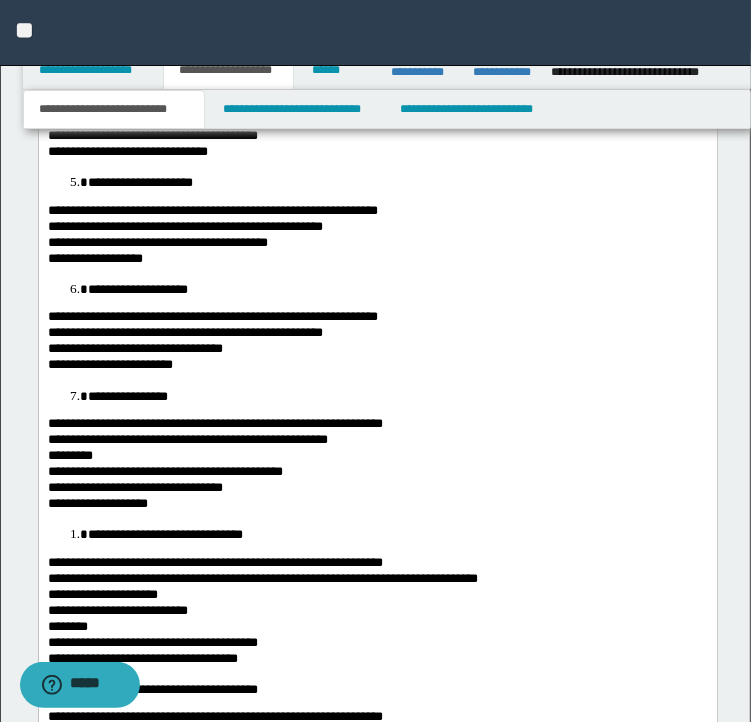 scroll, scrollTop: 3504, scrollLeft: 0, axis: vertical 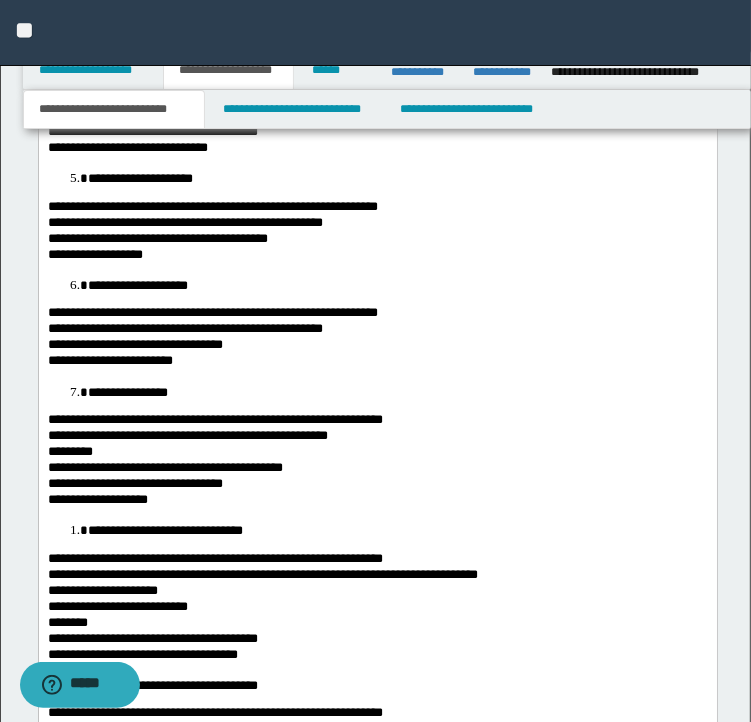 click on "**********" at bounding box center [377, 363] 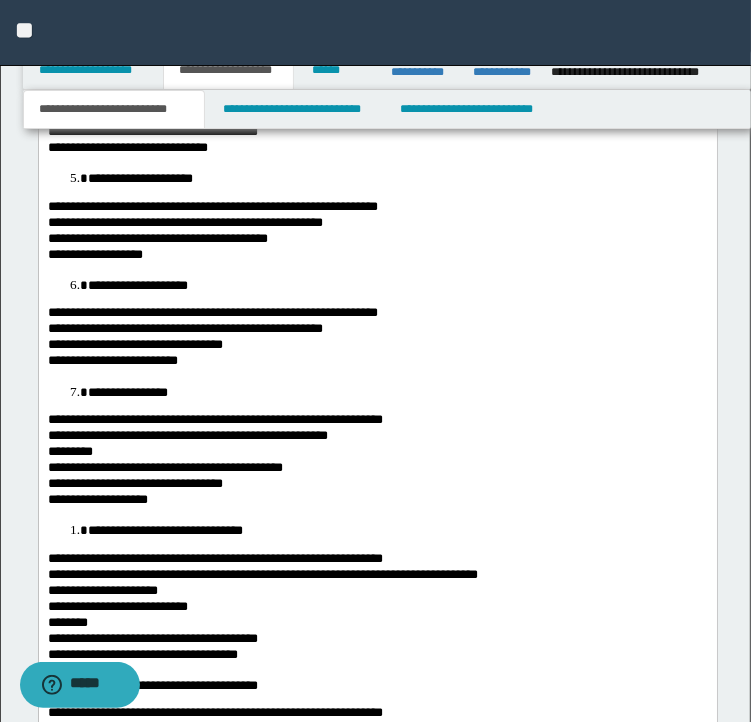 click on "**********" at bounding box center [377, 315] 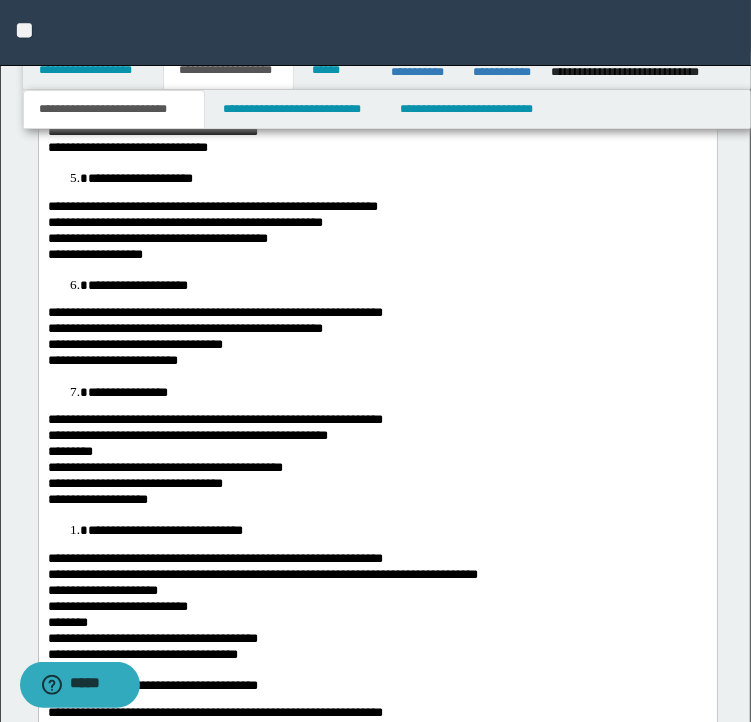 click on "**********" at bounding box center [377, 470] 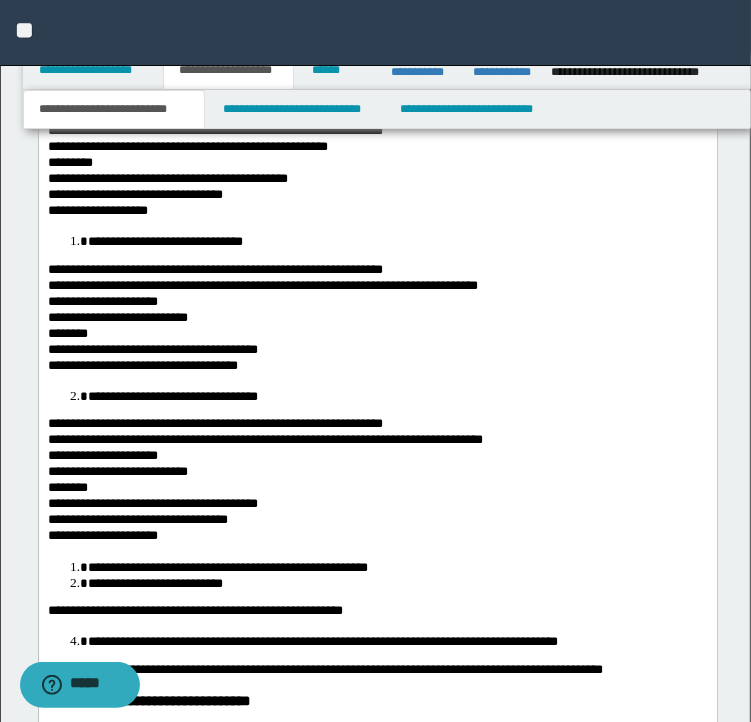 scroll, scrollTop: 3804, scrollLeft: 0, axis: vertical 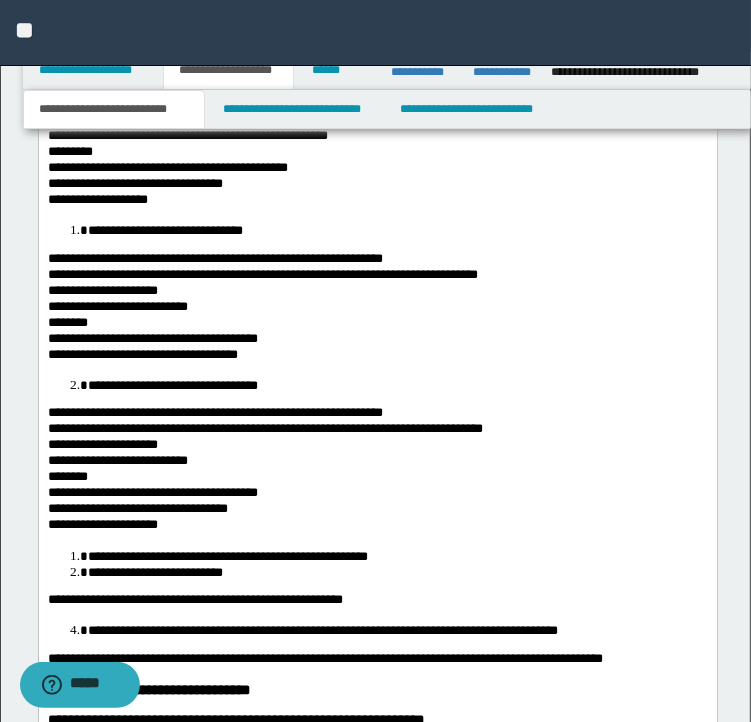 click on "**********" at bounding box center (377, 293) 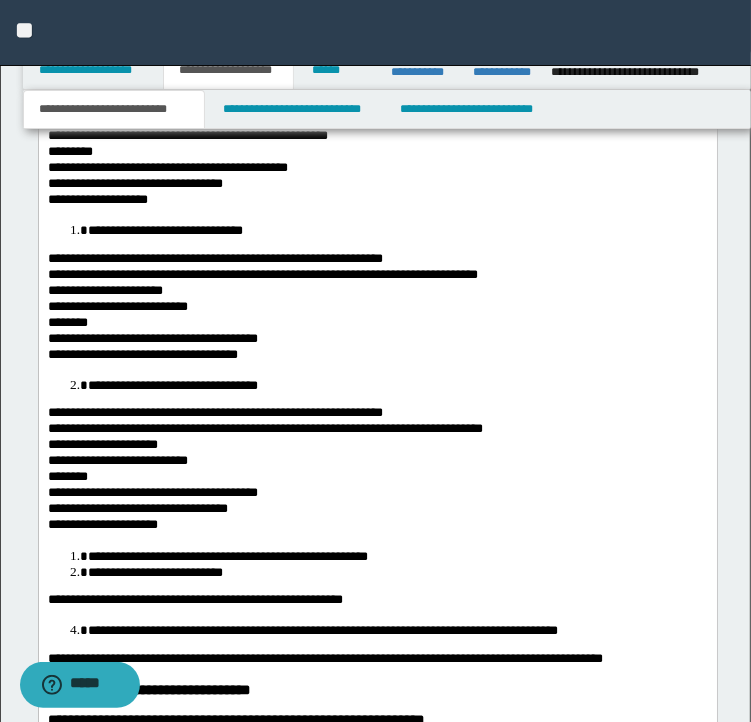 click on "**********" at bounding box center (377, 309) 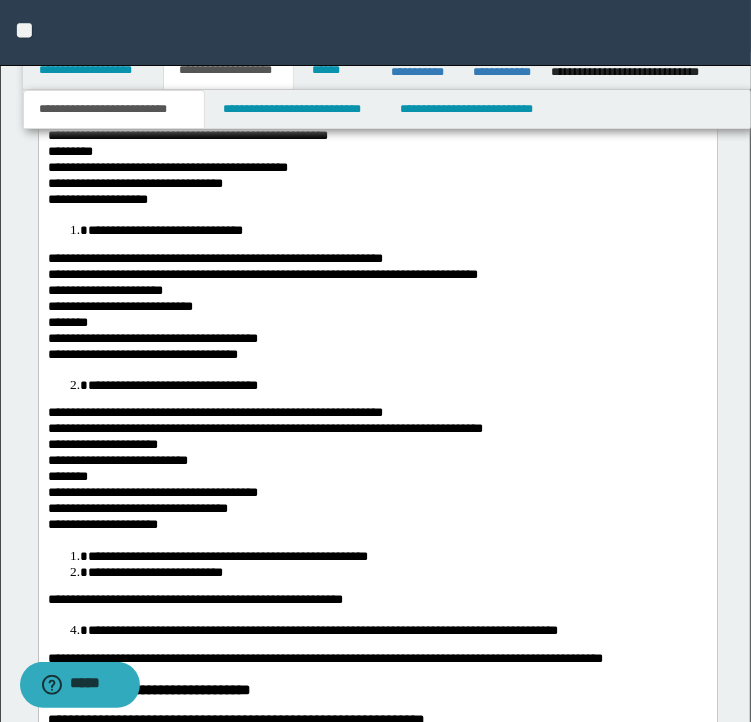 click on "********" at bounding box center [377, 325] 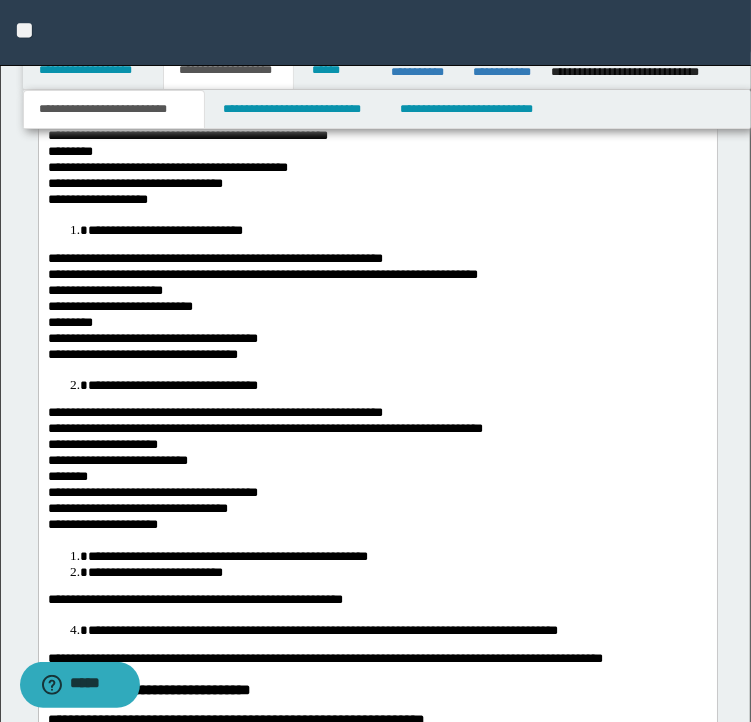 click on "**********" at bounding box center [377, 341] 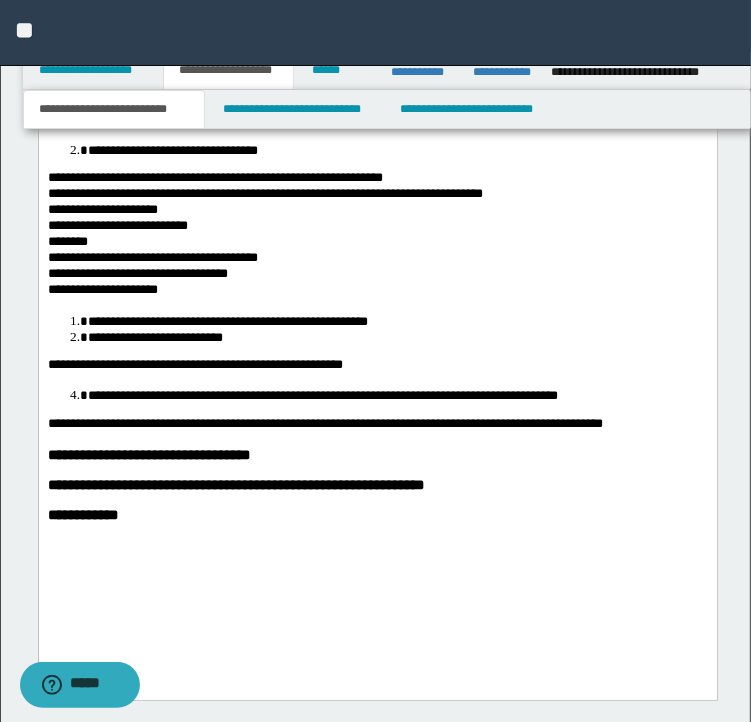 scroll, scrollTop: 4004, scrollLeft: 0, axis: vertical 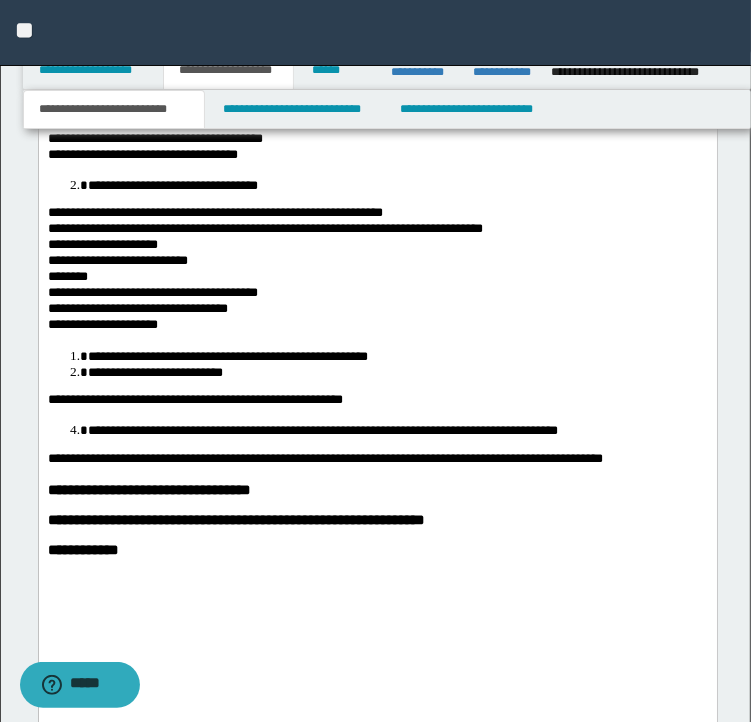 click on "**********" at bounding box center [377, 231] 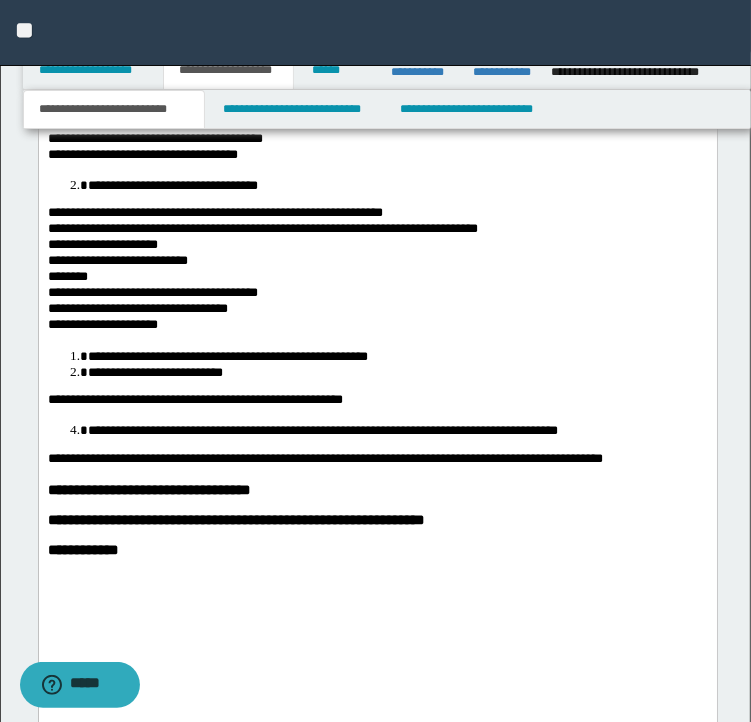 click on "**********" at bounding box center [377, 247] 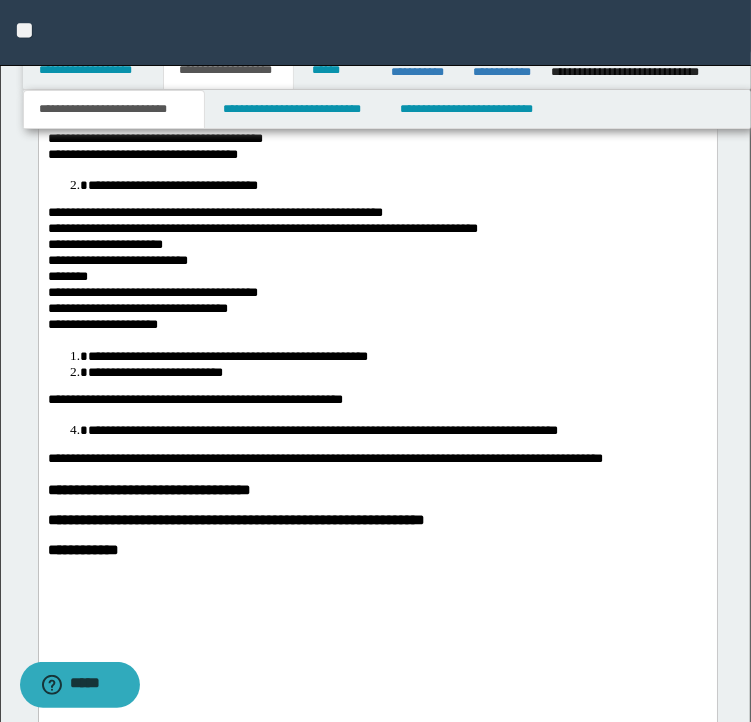 click on "**********" at bounding box center [377, 263] 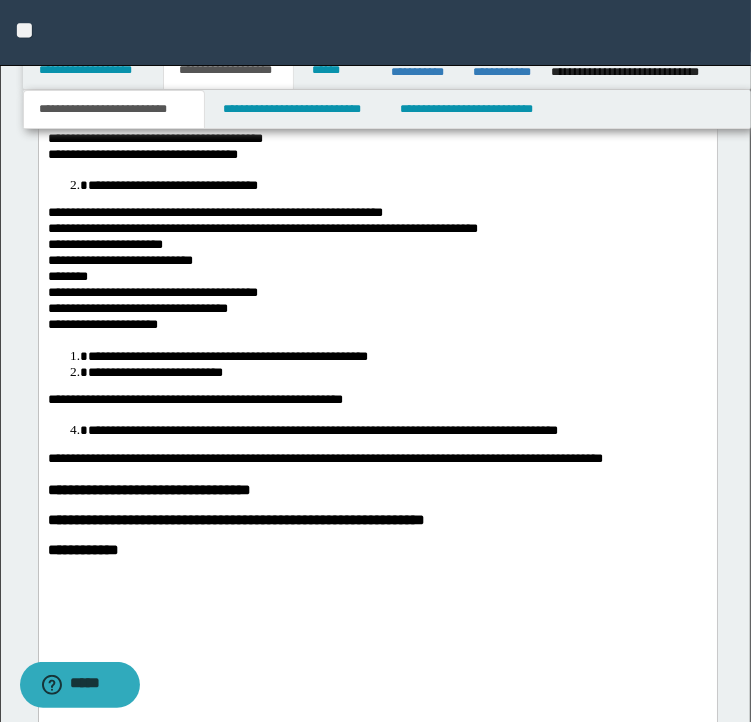 click on "********" at bounding box center (377, 279) 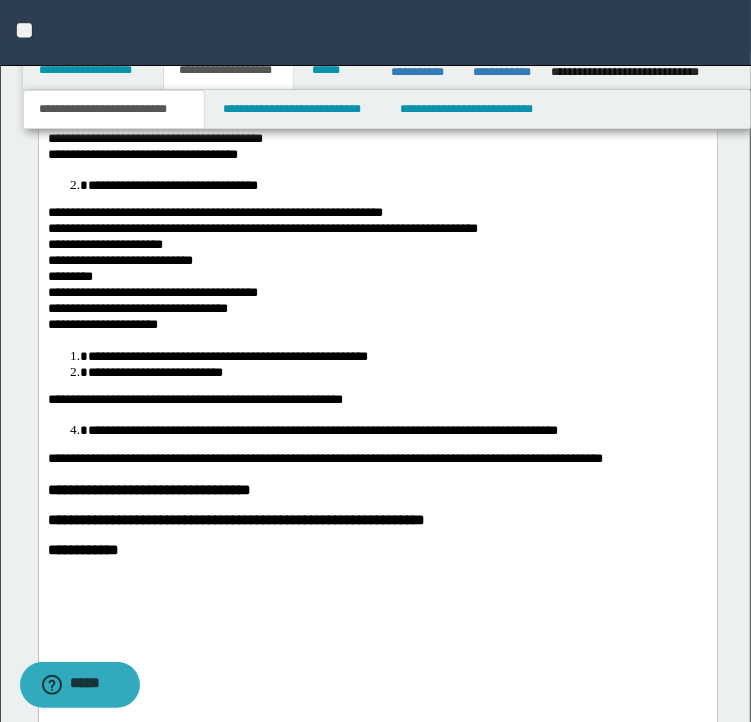 click on "**********" at bounding box center (377, 295) 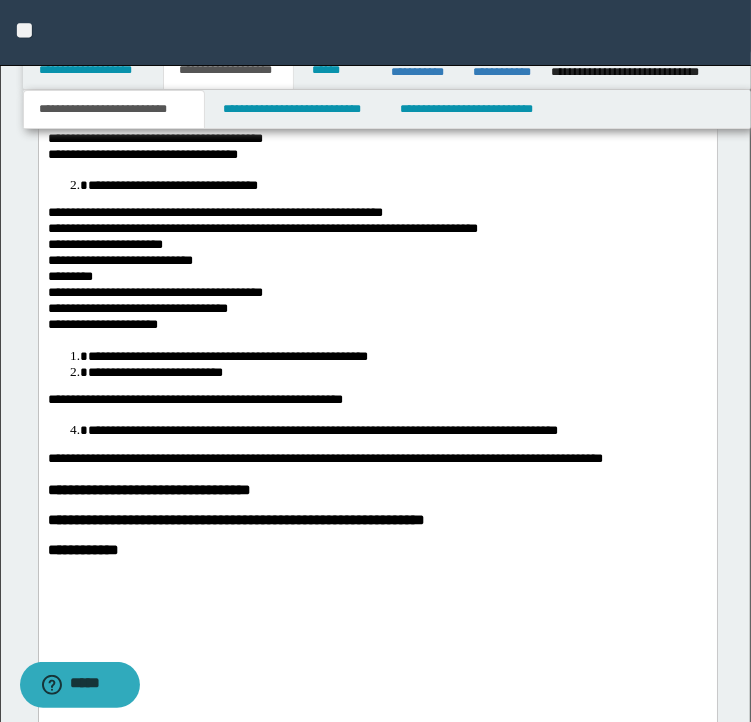 click on "**********" at bounding box center (397, 357) 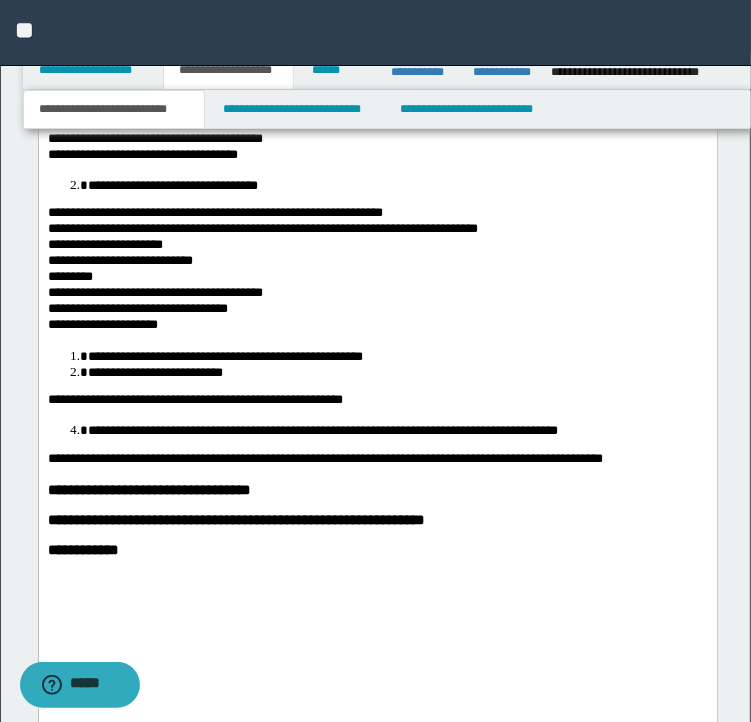 click on "**********" at bounding box center [377, 402] 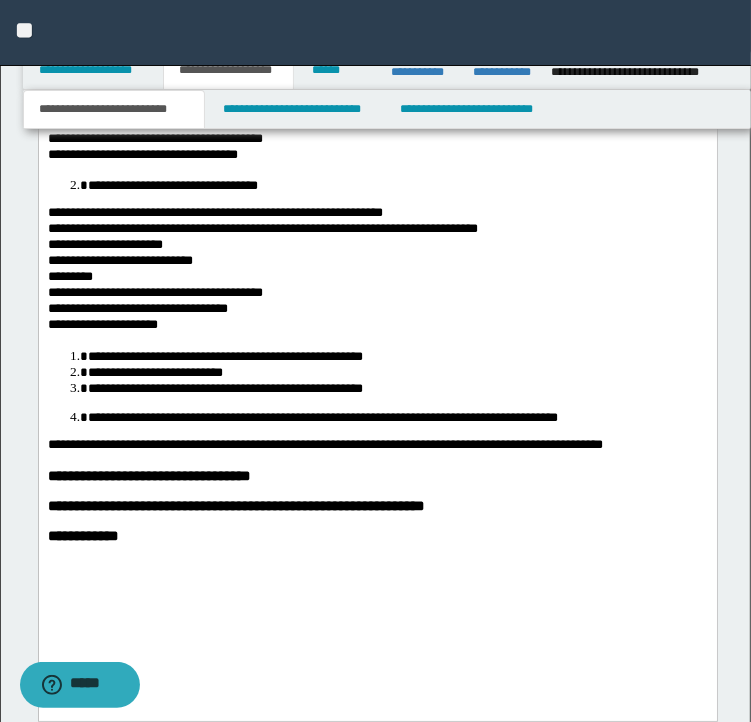 click on "[FIRST] [LAST] [STREET] [NUMBER] [CITY] [STATE] [POSTAL_CODE] [COUNTRY] [PHONE] [EMAIL] [CREDIT_CARD] [SSN] [PASSPORT] [DRIVER_LICENSE] [DOB]" at bounding box center [377, -660] 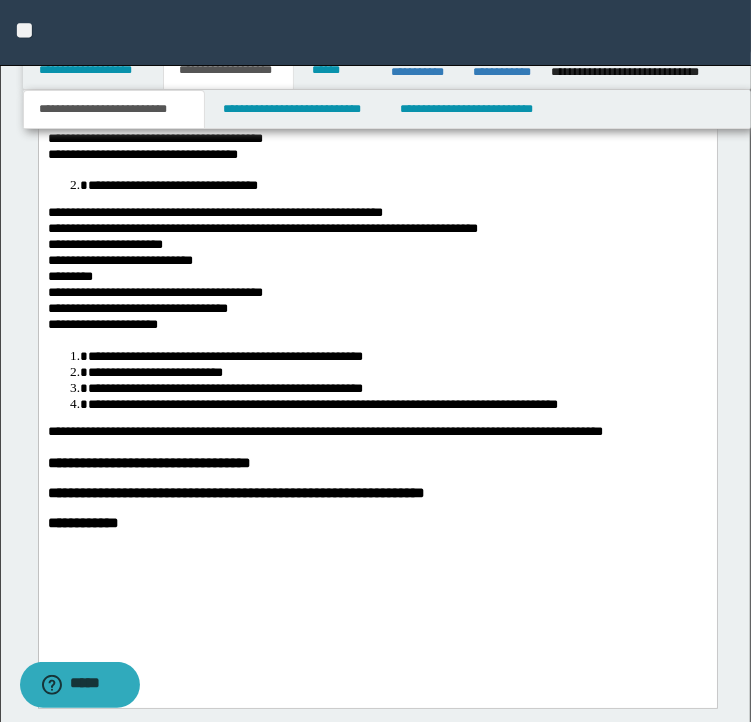 click on "**********" at bounding box center (377, 434) 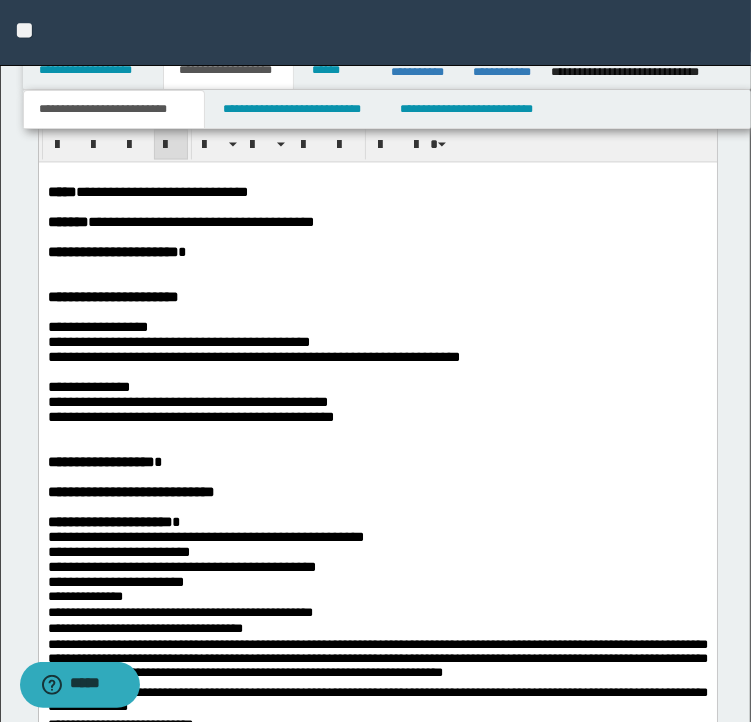 scroll, scrollTop: 1904, scrollLeft: 0, axis: vertical 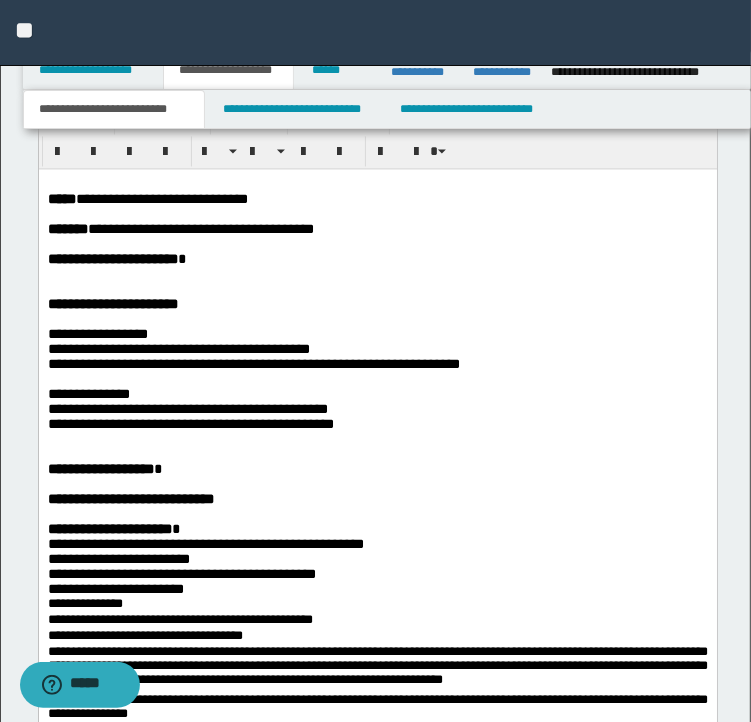 click on "[FIRST] [LAST]" at bounding box center [377, 469] 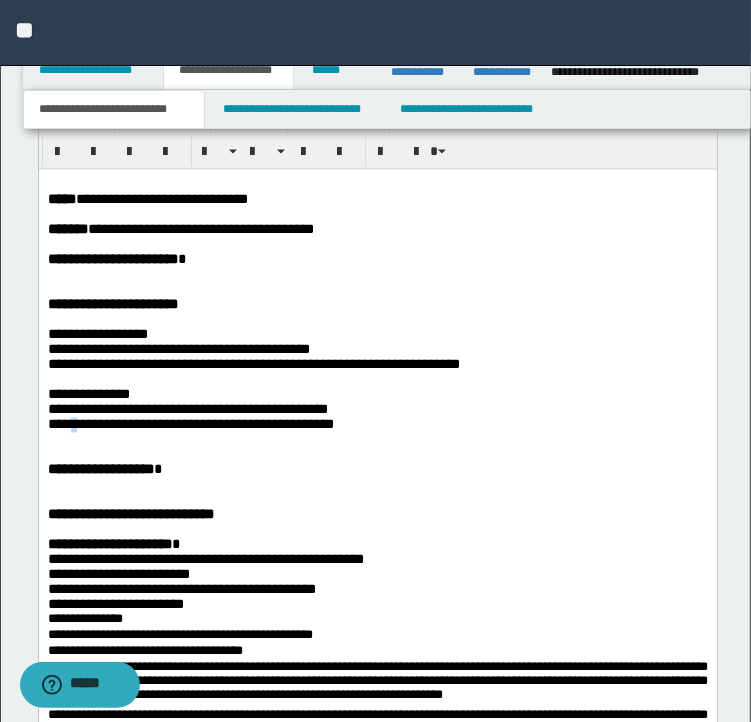 drag, startPoint x: 79, startPoint y: 452, endPoint x: 65, endPoint y: 469, distance: 22.022715 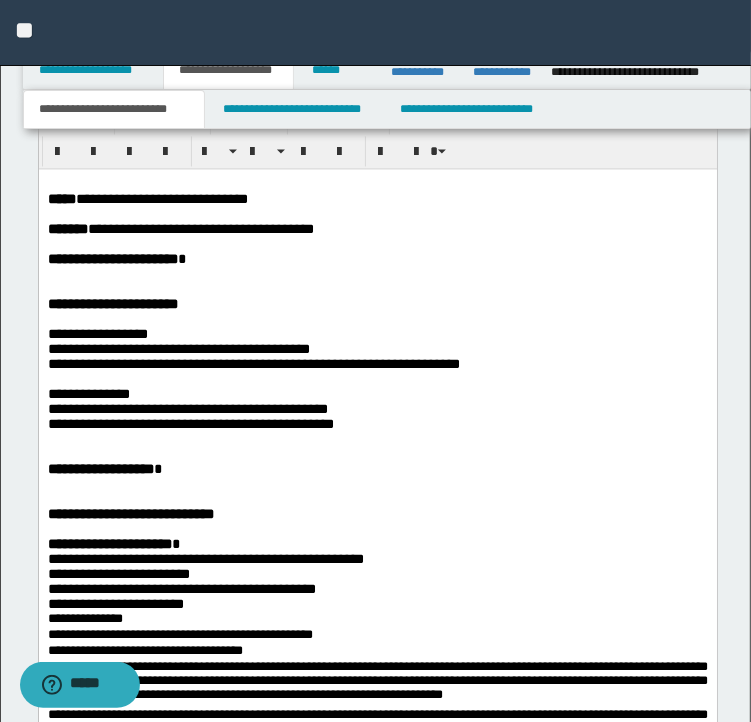 click at bounding box center [377, 439] 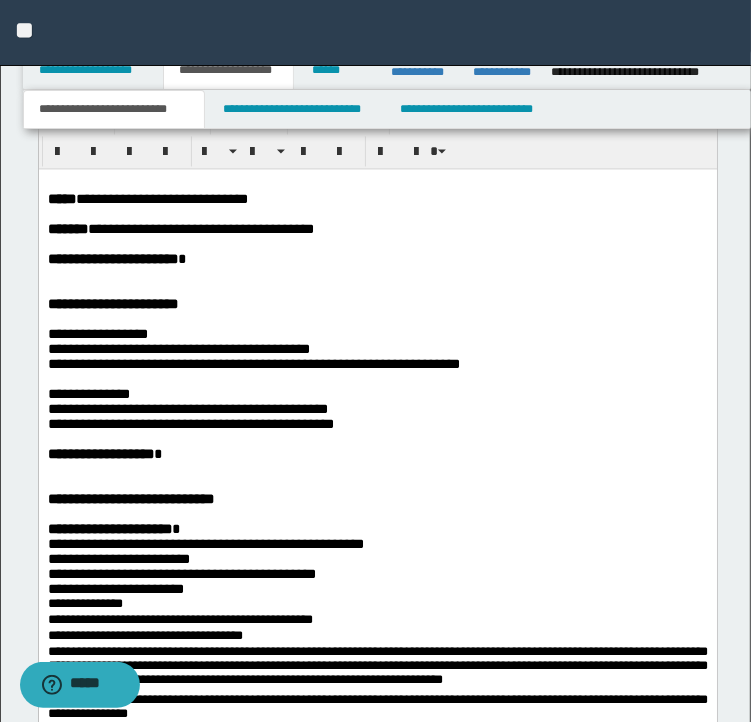 click at bounding box center (377, 484) 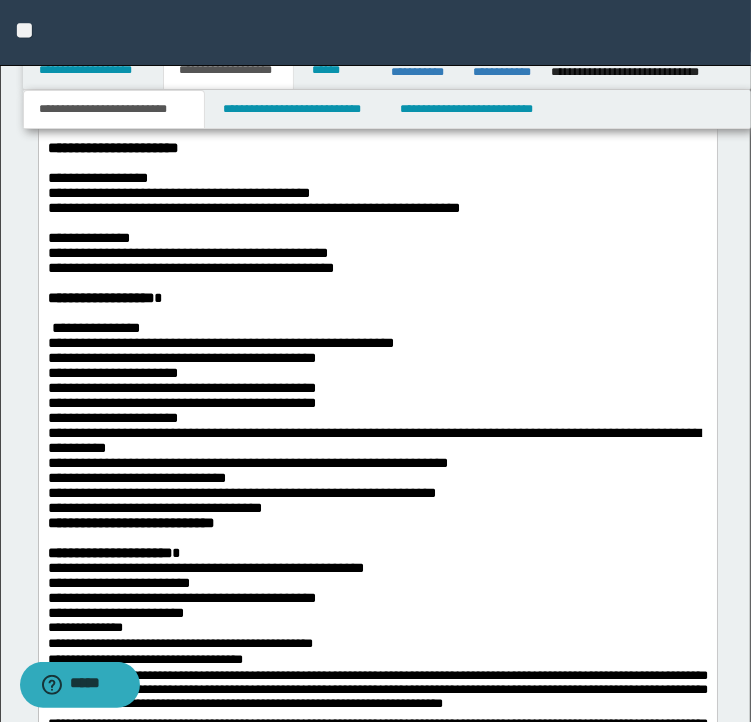 scroll, scrollTop: 2104, scrollLeft: 0, axis: vertical 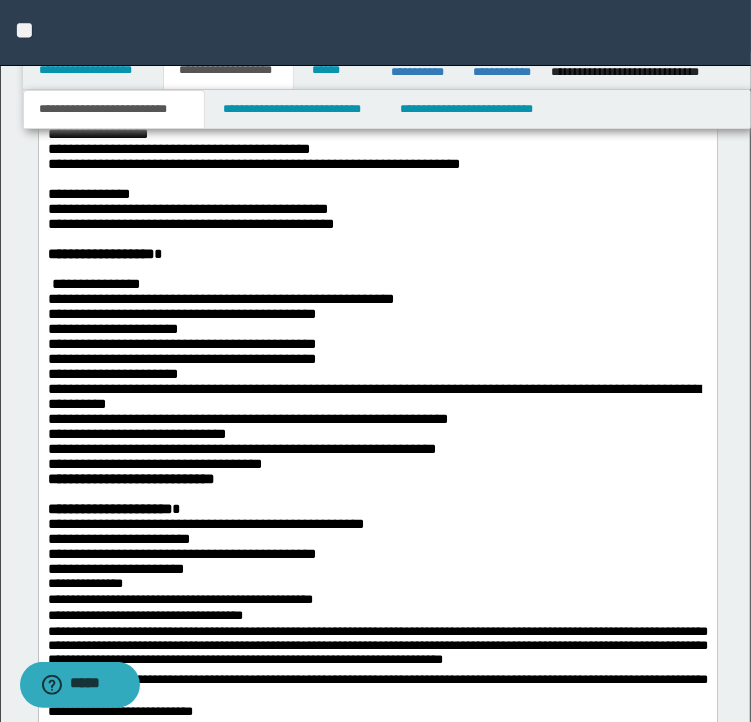 click on "[FIRST] [LAST] [STREET] [NUMBER] [CITY] [STATE] [POSTAL_CODE] [COUNTRY] [PHONE] [EMAIL] [CREDIT_CARD] [SSN] [PASSPORT] [DRIVER_LICENSE]" at bounding box center (373, 375) 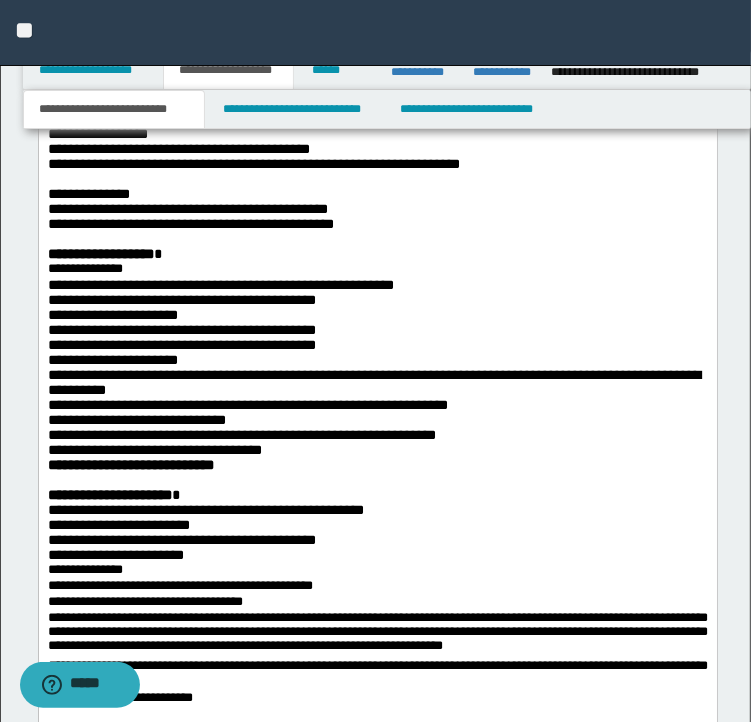 click on "[FIRST] [LAST] [STREET] [NUMBER] [CITY] [STATE] [POSTAL_CODE] [COUNTRY] [PHONE] [EMAIL] [CREDIT_CARD] [SSN] [PASSPORT] [DRIVER_LICENSE]" at bounding box center (373, 368) 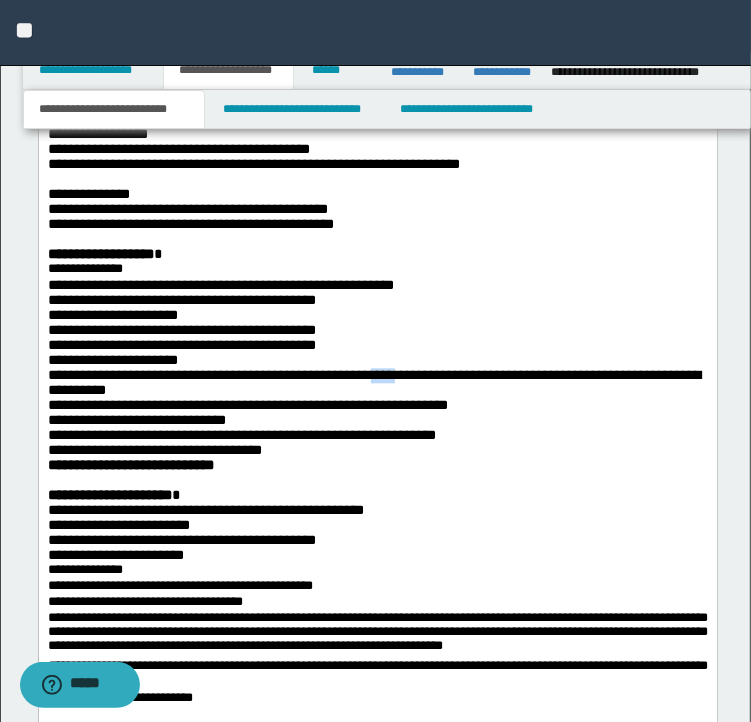 drag, startPoint x: 387, startPoint y: 425, endPoint x: 365, endPoint y: 425, distance: 22 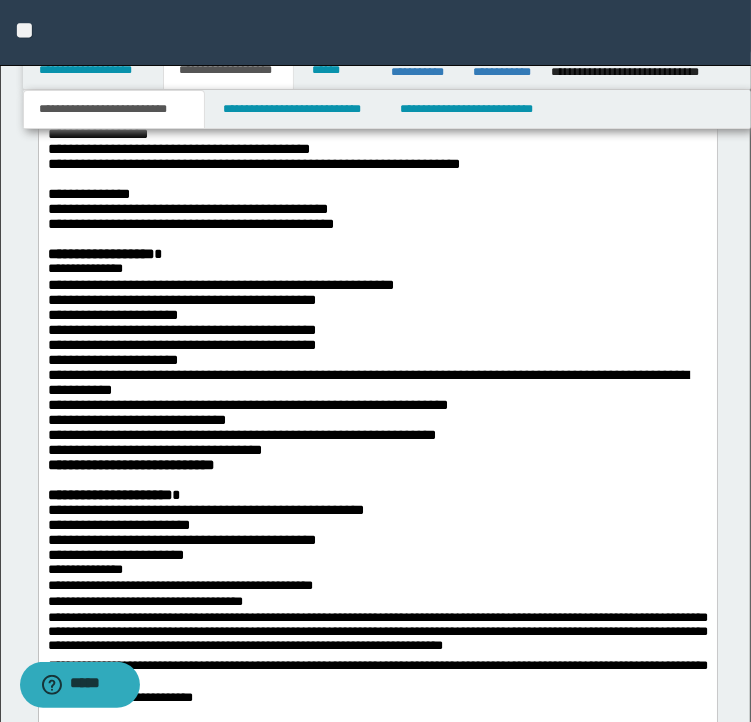 click on "[FIRST] [LAST] [STREET] [NUMBER] [CITY] [STATE] [POSTAL_CODE] [COUNTRY] [PHONE] [EMAIL] [CREDIT_CARD] [SSN] [PASSPORT] [DRIVER_LICENSE]" at bounding box center [367, 368] 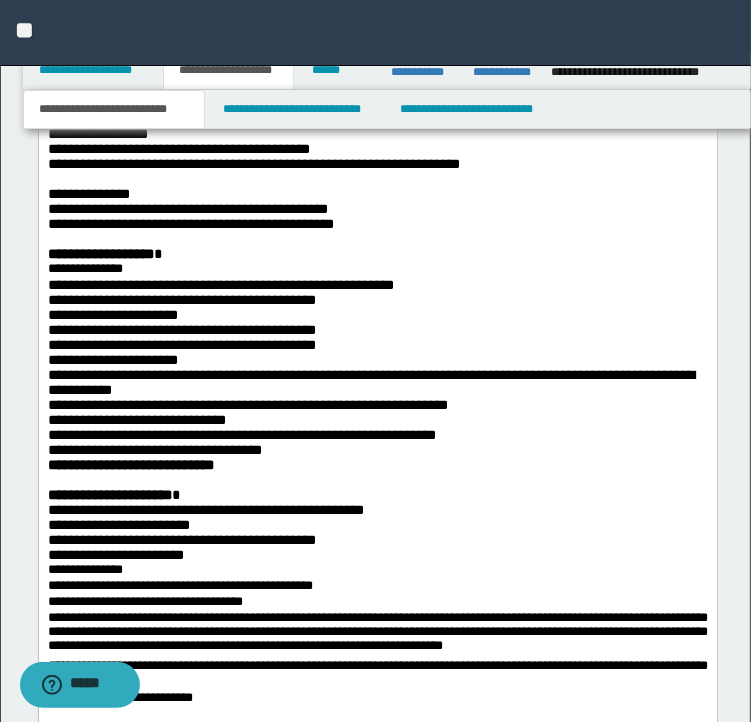 click on "[FIRST] [LAST] [STREET] [NUMBER] [CITY] [STATE] [POSTAL_CODE] [COUNTRY] [PHONE] [EMAIL] [CREDIT_CARD] [SSN] [PASSPORT] [DRIVER_LICENSE]" at bounding box center [370, 368] 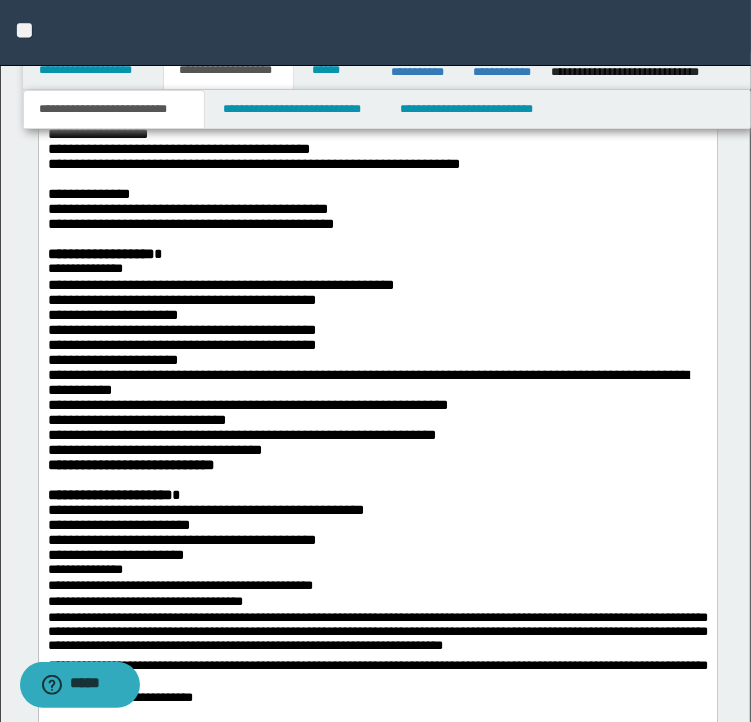 click on "[FIRST] [LAST] [STREET] [NUMBER] [CITY] [STATE] [POSTAL_CODE] [COUNTRY] [PHONE] [EMAIL] [CREDIT_CARD] [SSN] [PASSPORT] [DRIVER_LICENSE]" at bounding box center (367, 368) 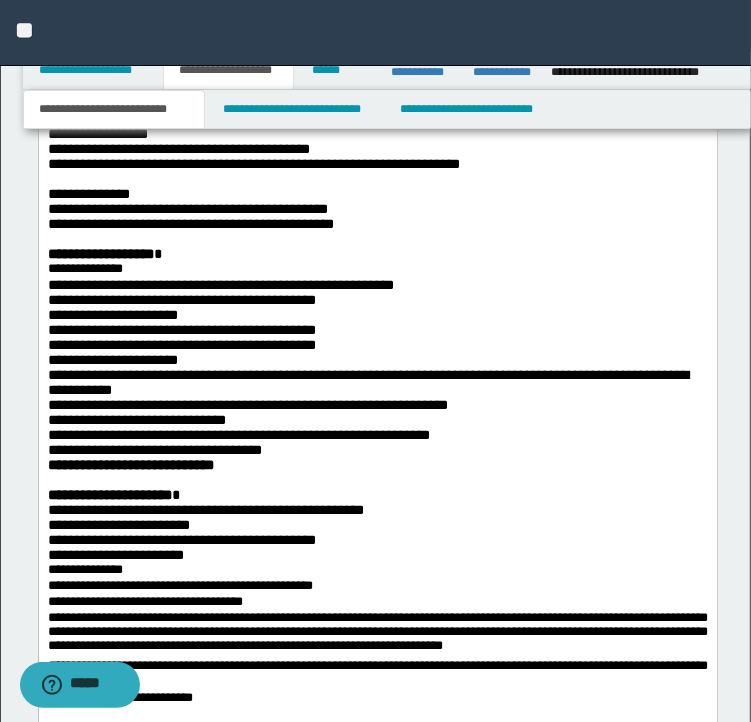 click on "[FIRST] [LAST] [STREET] [NUMBER] [CITY] [STATE] [POSTAL_CODE] [COUNTRY] [PHONE] [EMAIL] [CREDIT_CARD] [SSN] [PASSPORT] [DRIVER_LICENSE]" at bounding box center [377, 369] 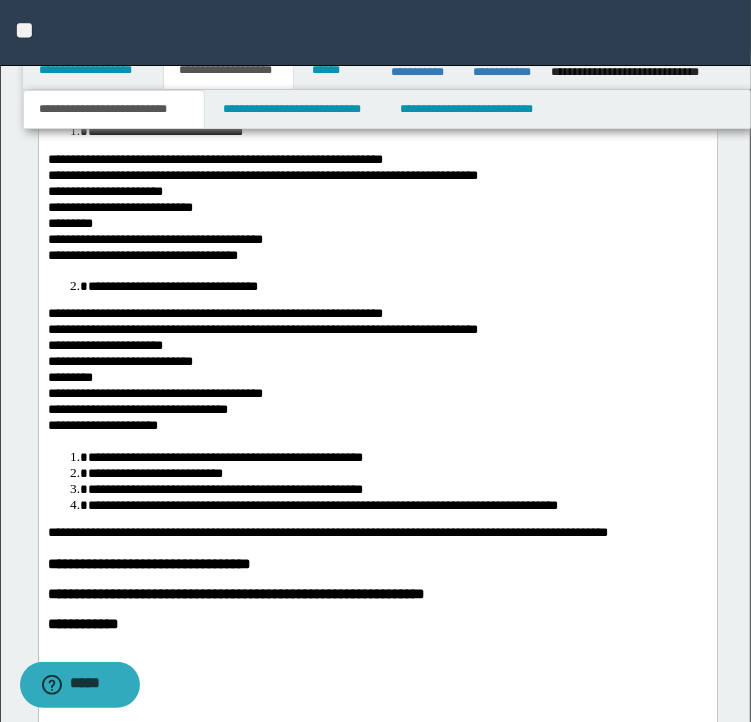 scroll, scrollTop: 4304, scrollLeft: 0, axis: vertical 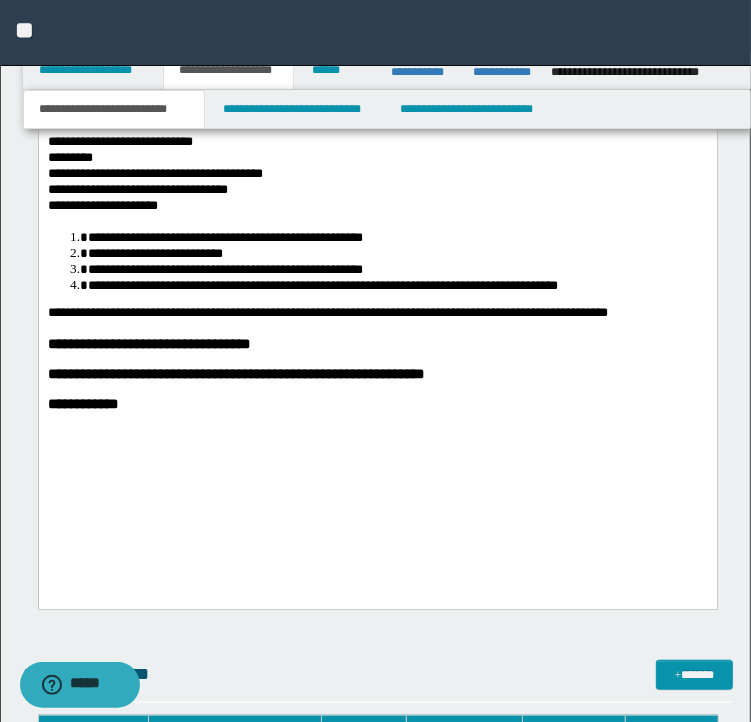 click on "**********" at bounding box center (377, 345) 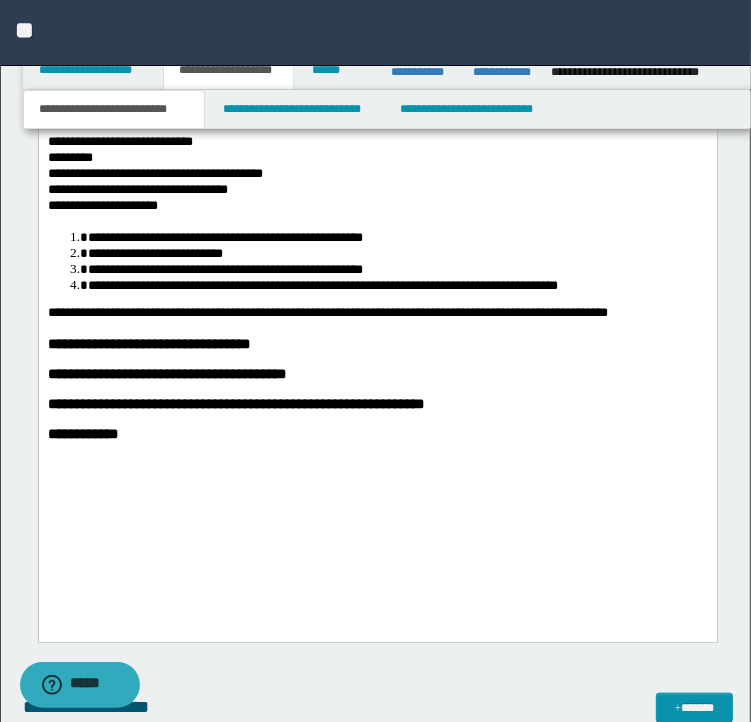 click at bounding box center [377, 390] 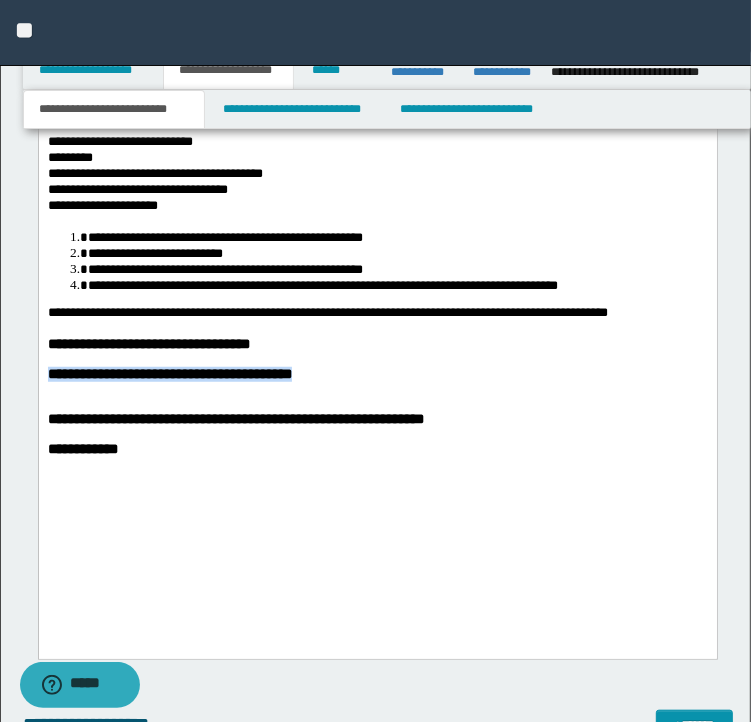 drag, startPoint x: 311, startPoint y: 452, endPoint x: 59, endPoint y: -1785, distance: 2251.1492 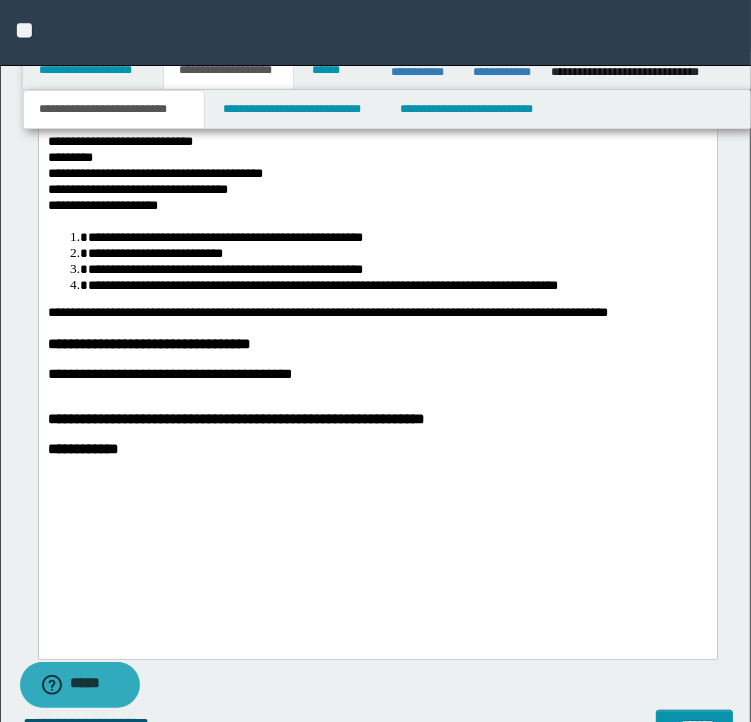 click at bounding box center (377, 390) 